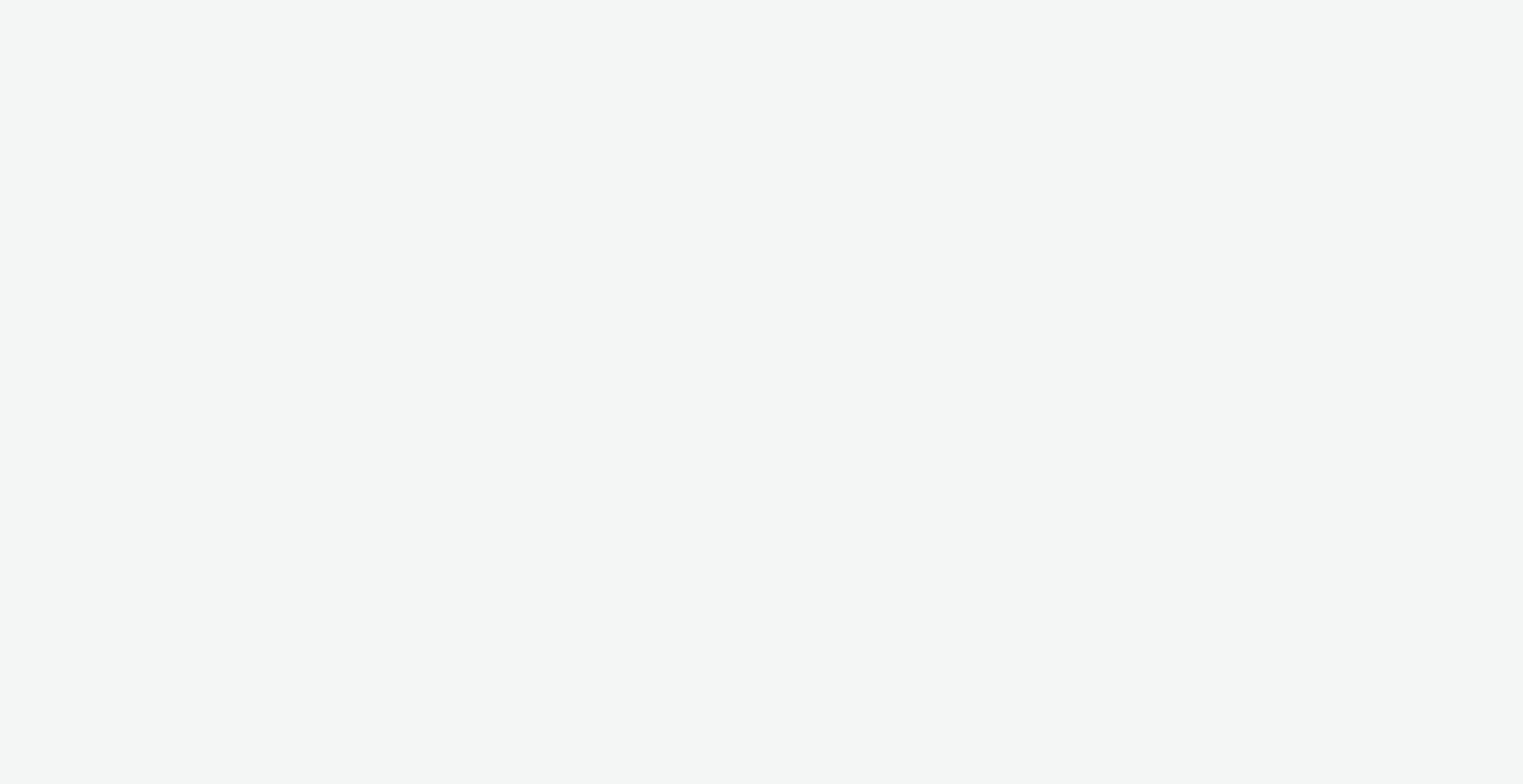 scroll, scrollTop: 0, scrollLeft: 0, axis: both 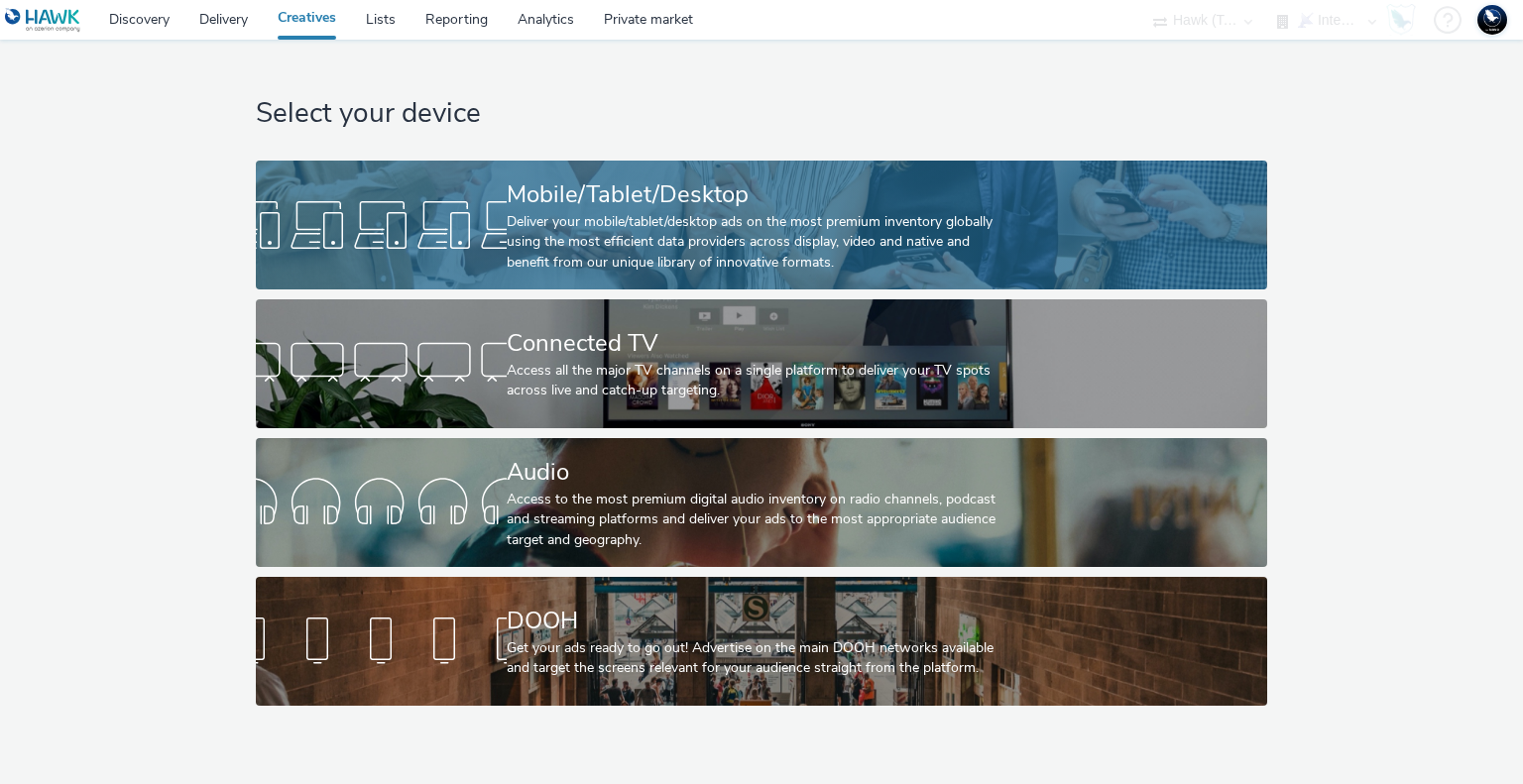 click on "Deliver your mobile/tablet/desktop ads on the most premium inventory globally using the most efficient data providers across display, video and native and benefit from our unique library of innovative formats." at bounding box center [758, 242] 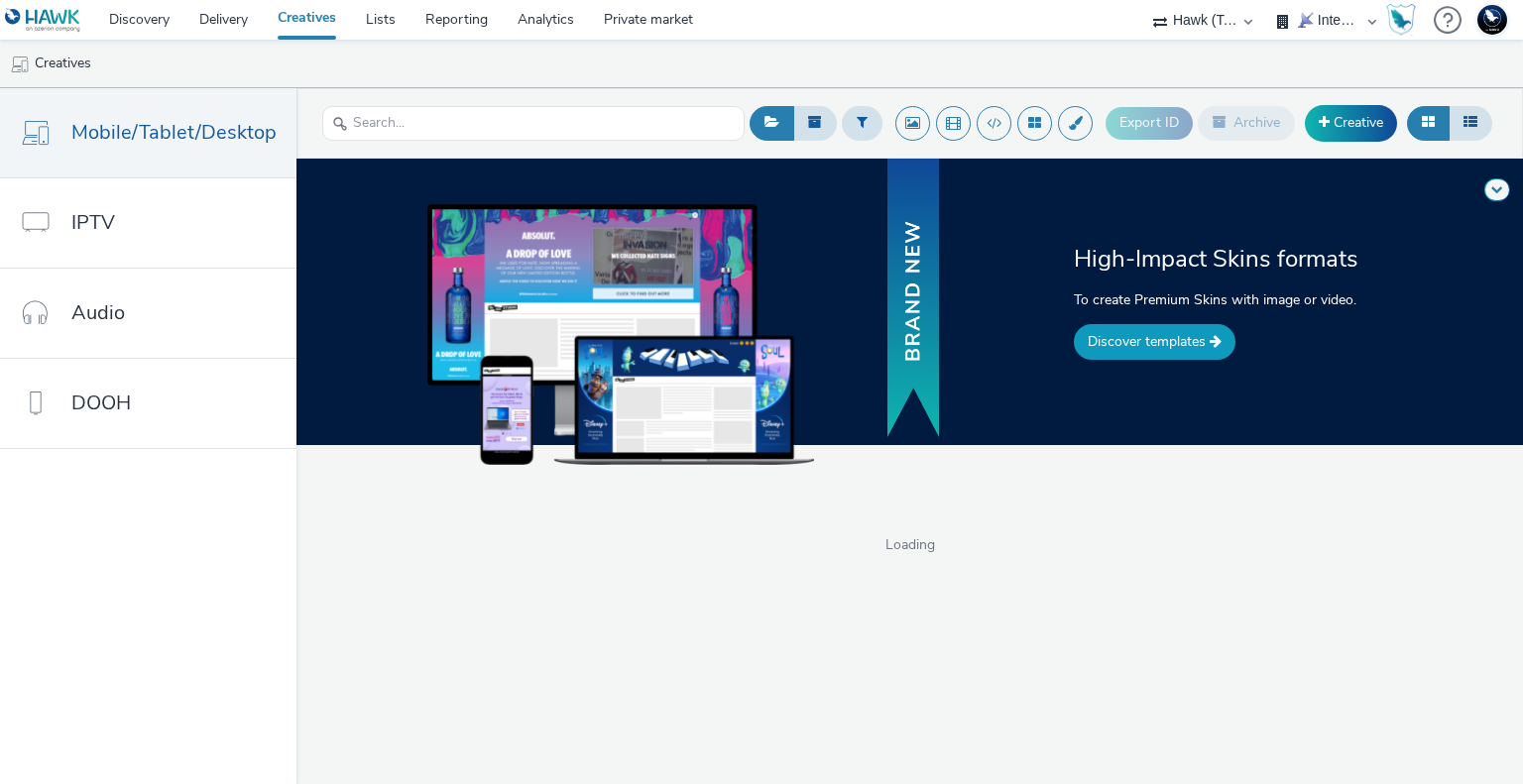 click on "Discover templates" at bounding box center (1154, 342) 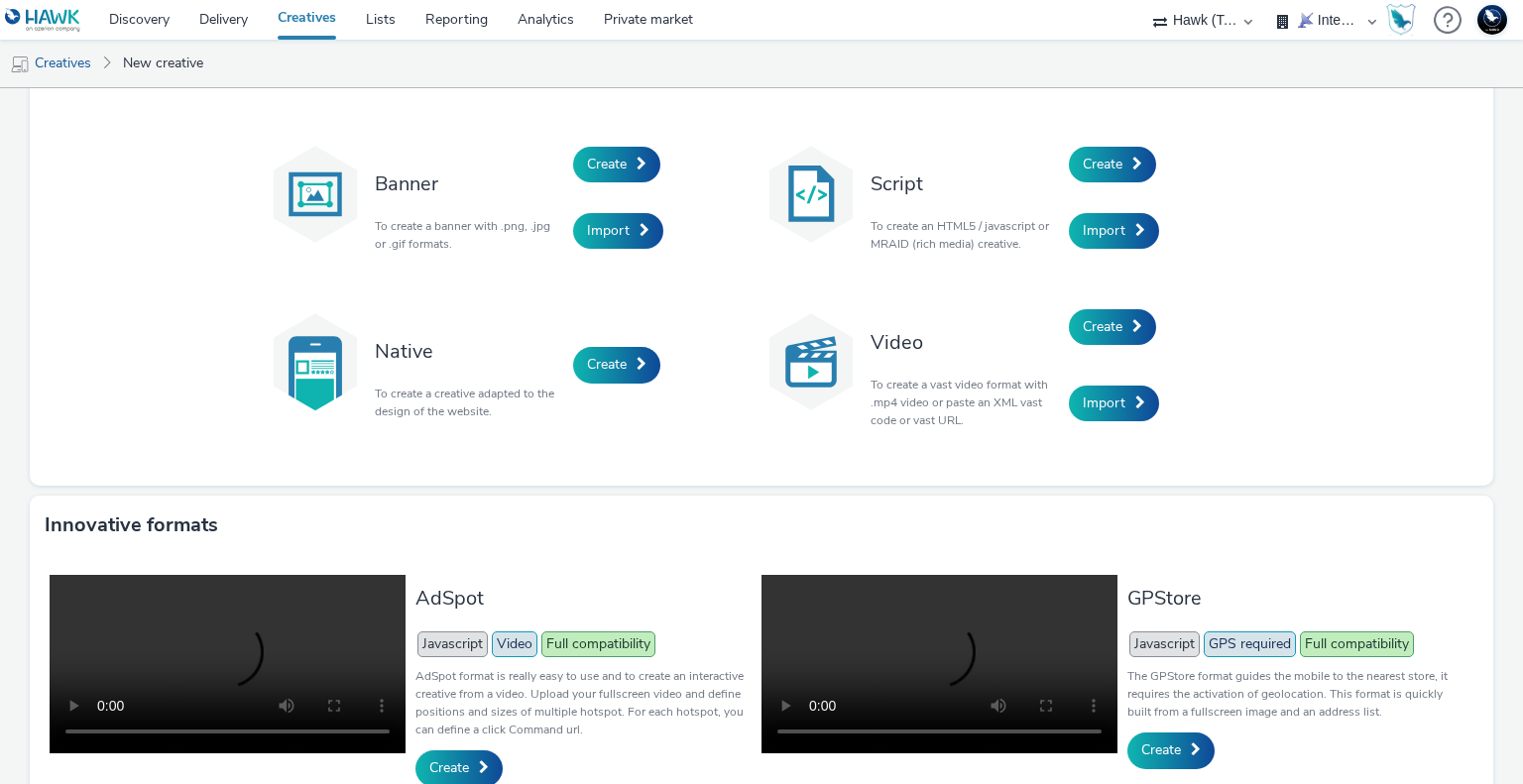 scroll, scrollTop: 0, scrollLeft: 0, axis: both 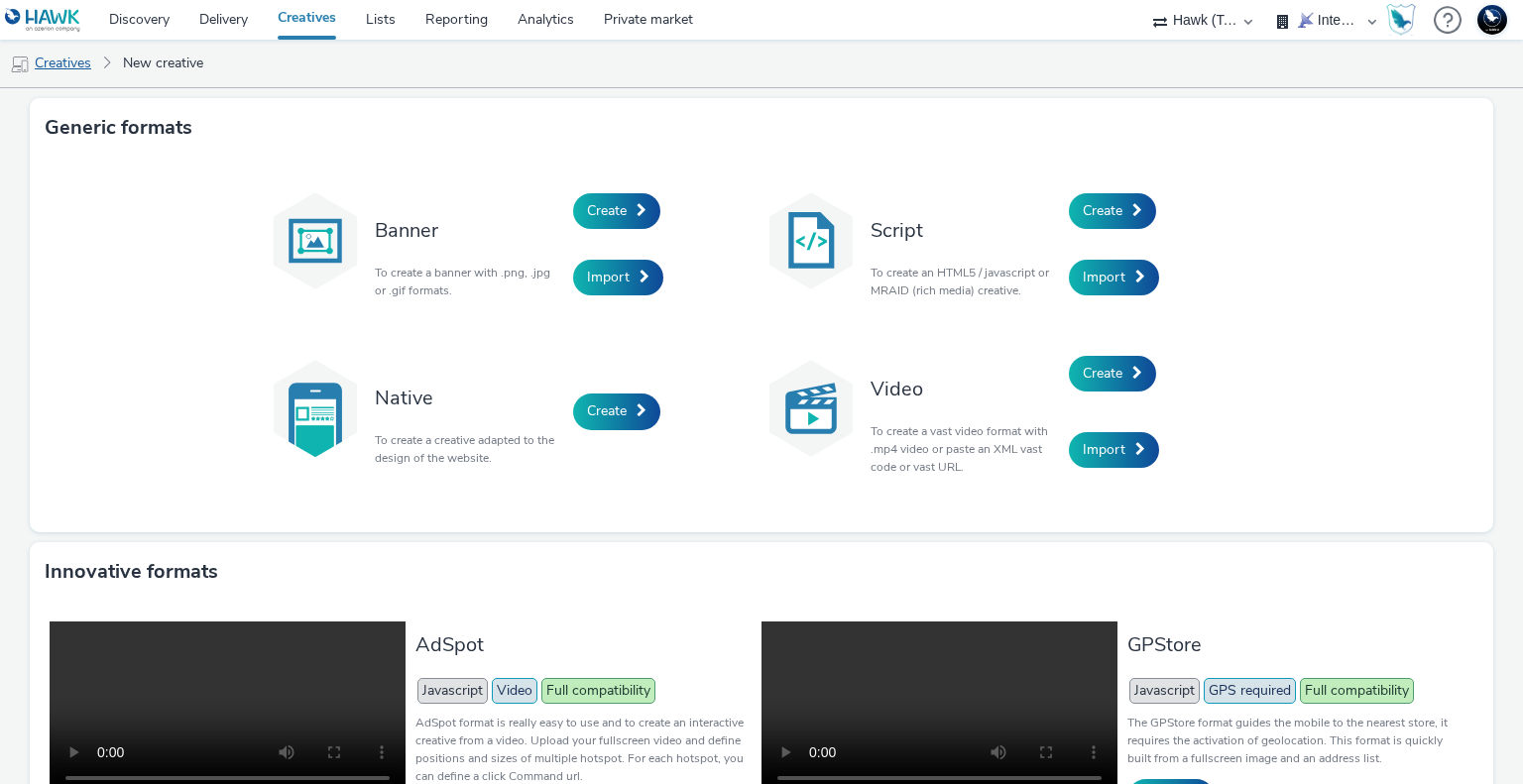 click on "Creatives" at bounding box center [51, 63] 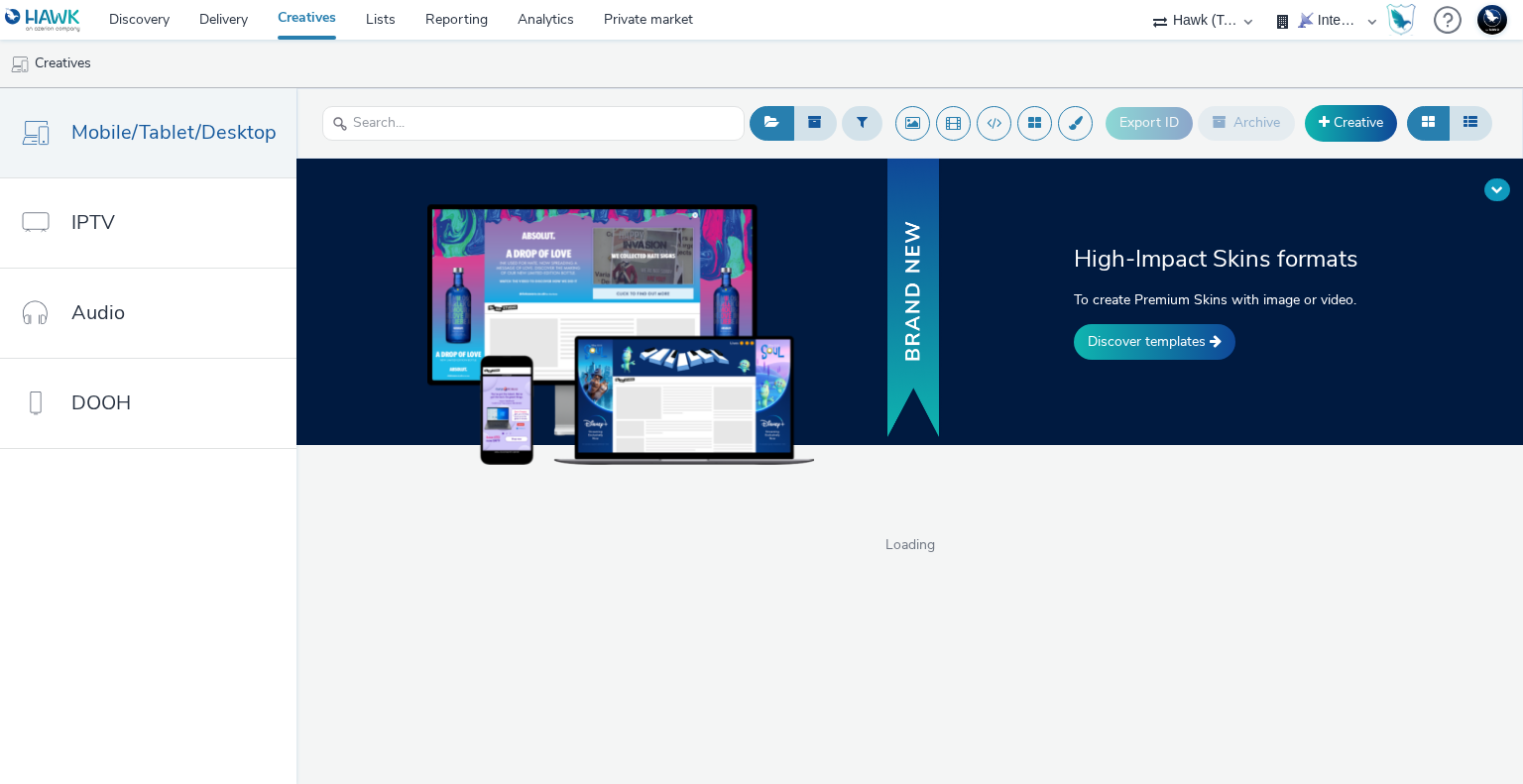 click at bounding box center [1497, 189] 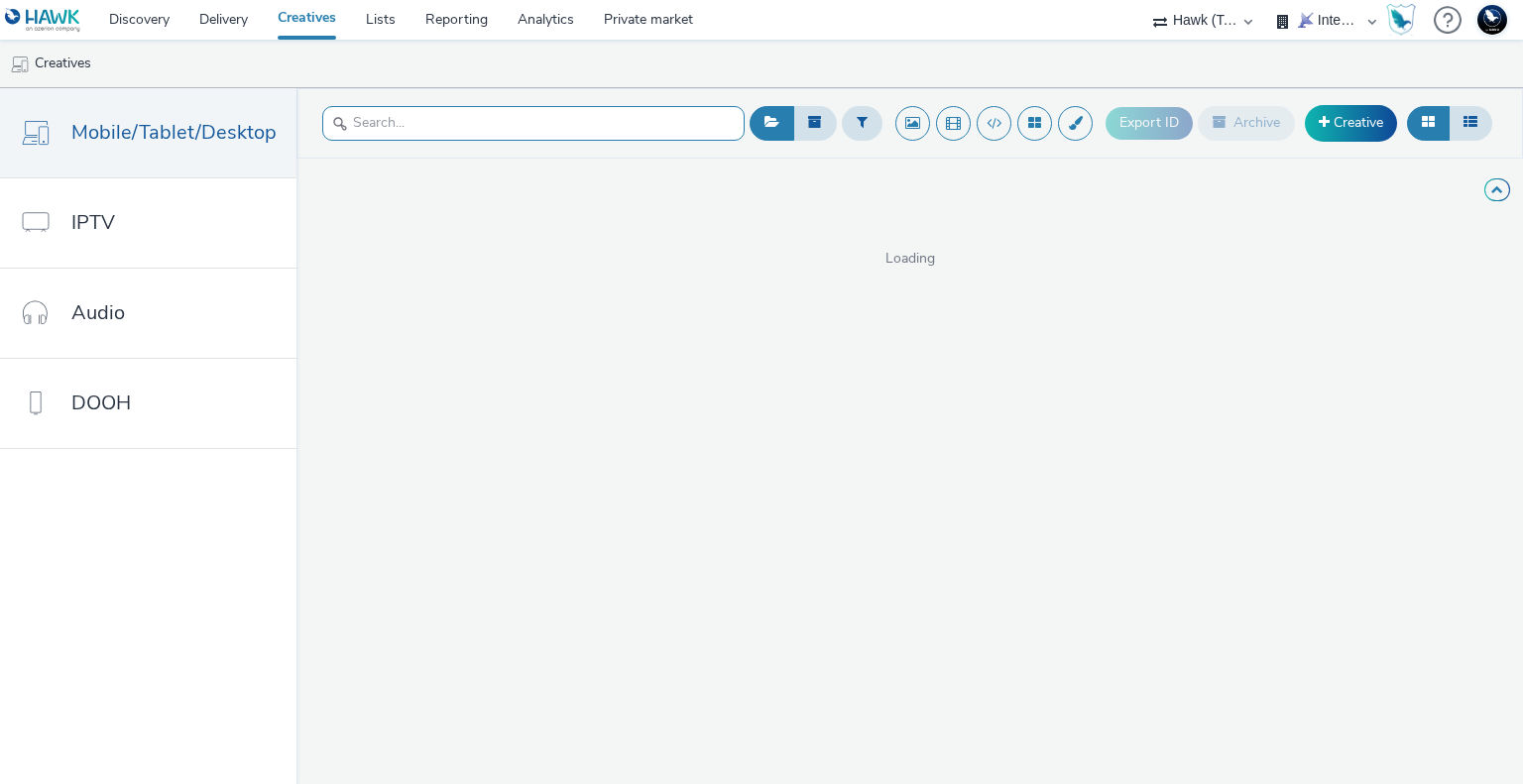 click at bounding box center [533, 123] 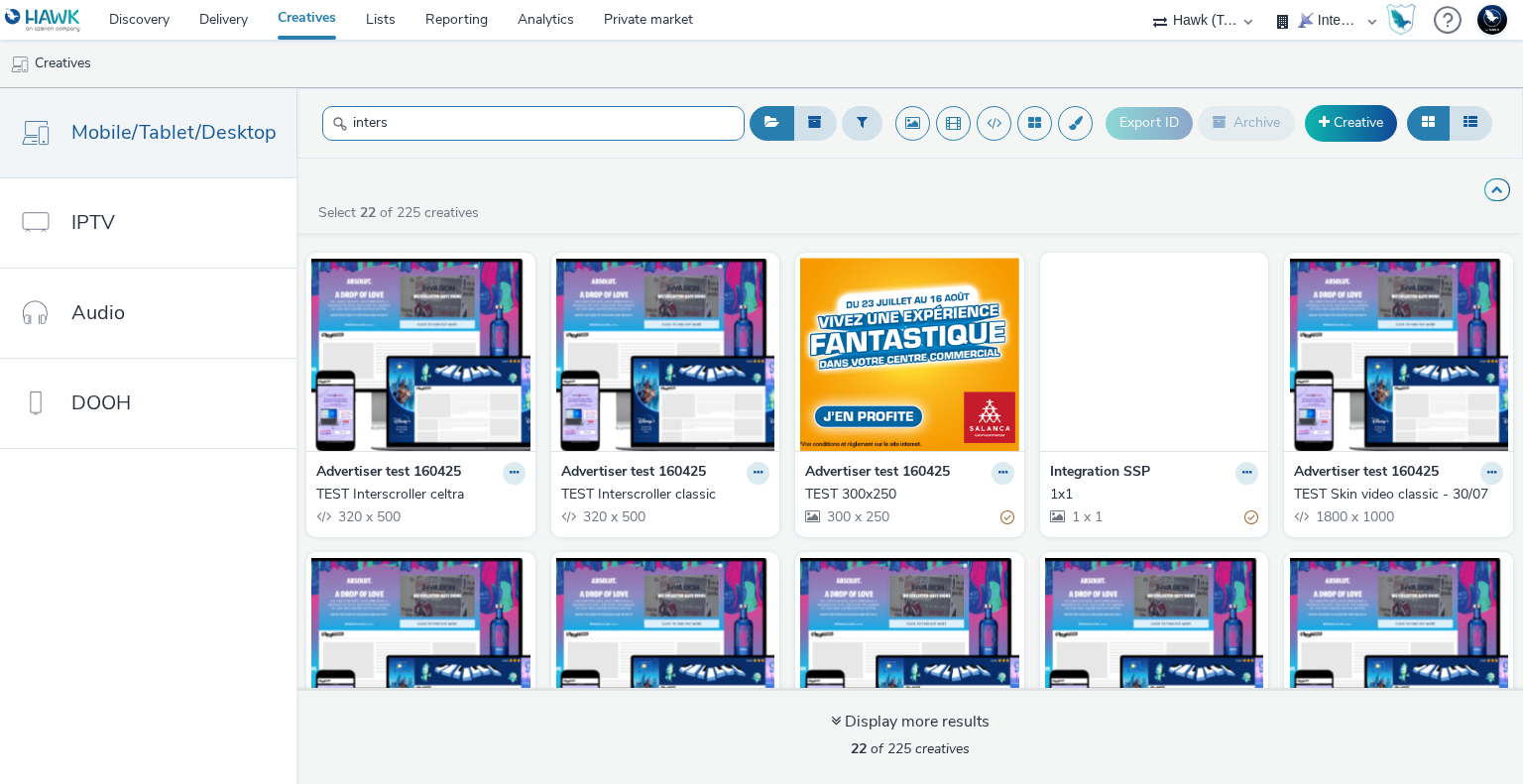 click on "inters" at bounding box center (533, 123) 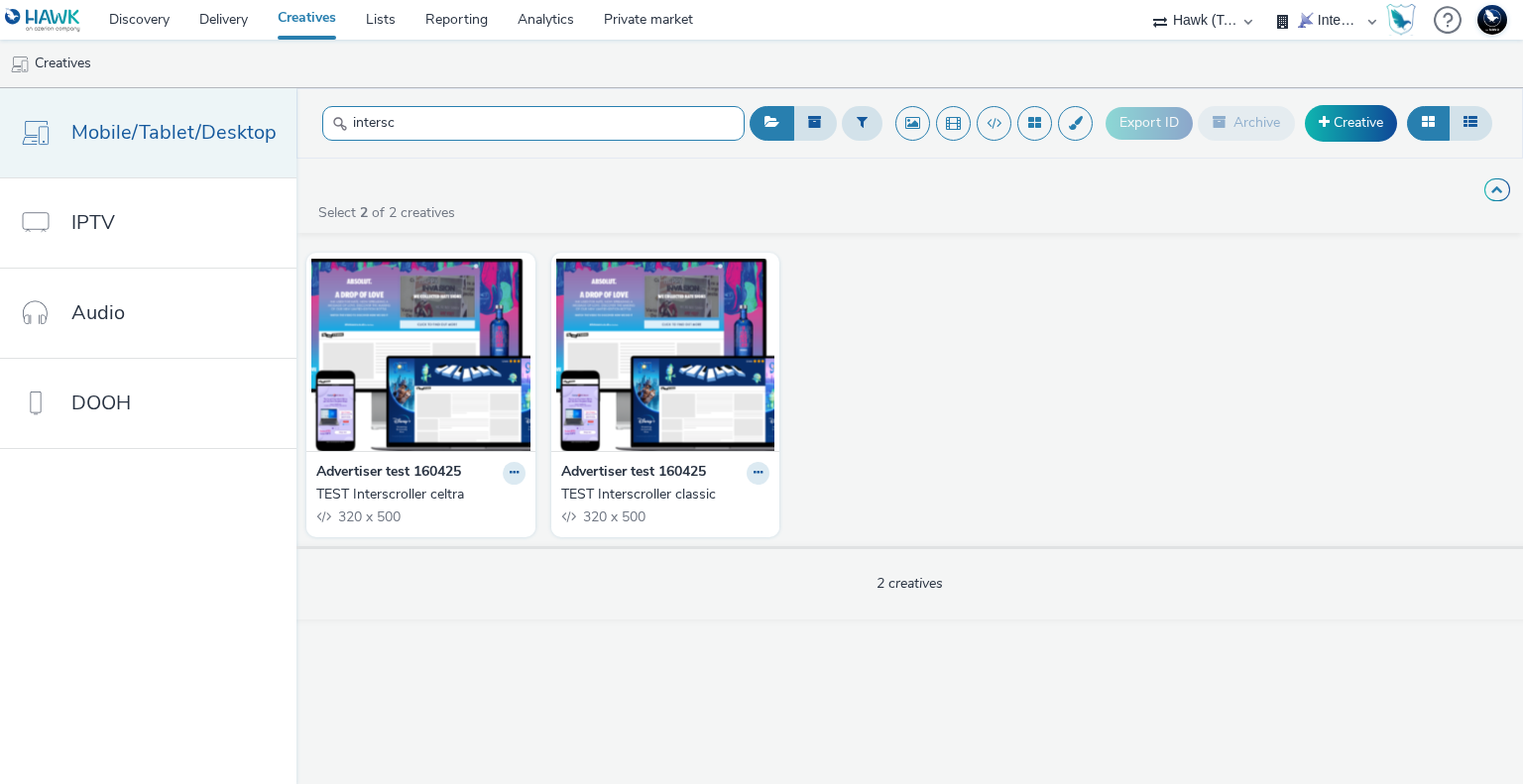 drag, startPoint x: 404, startPoint y: 122, endPoint x: 156, endPoint y: 130, distance: 248.129 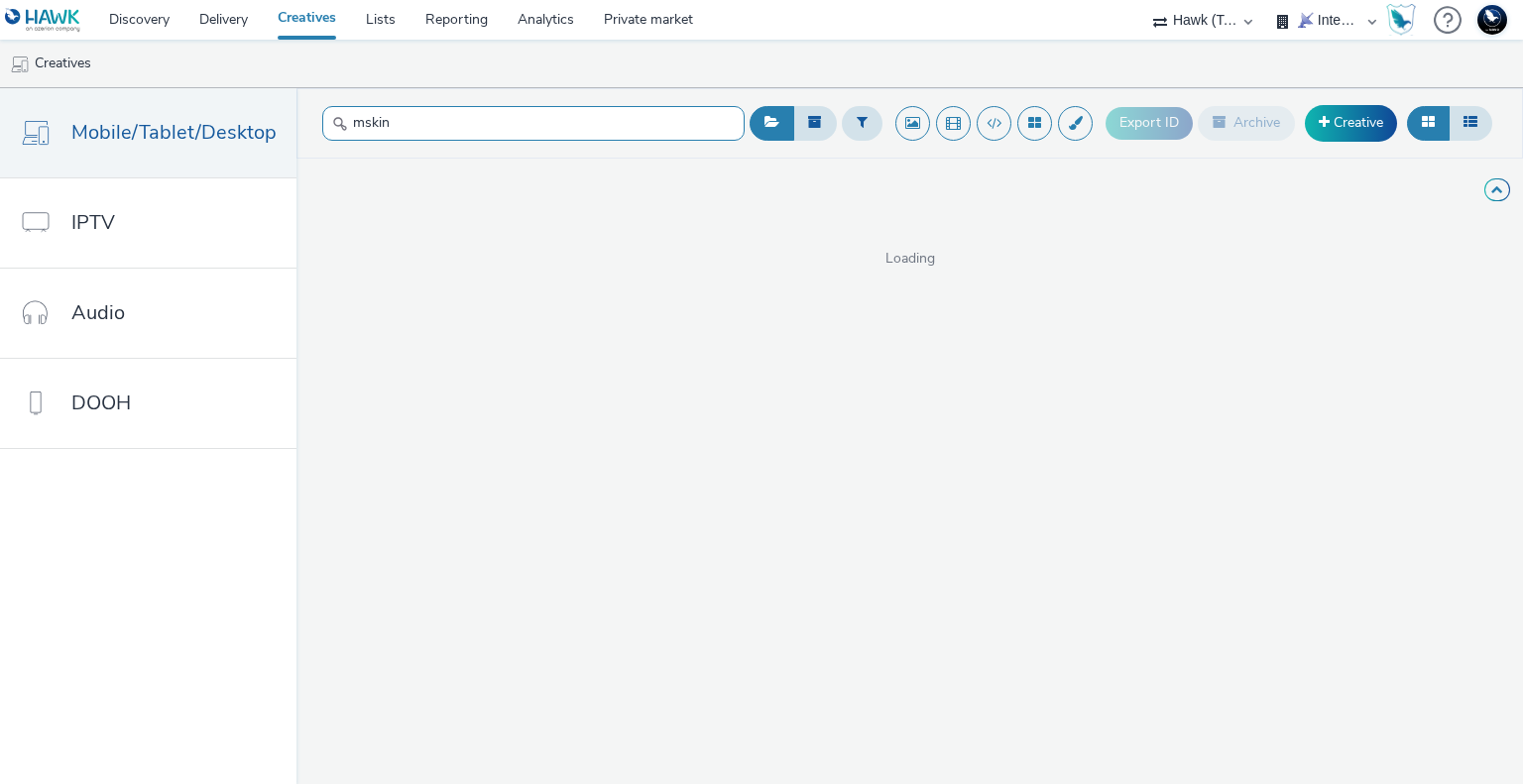 type on "mskin" 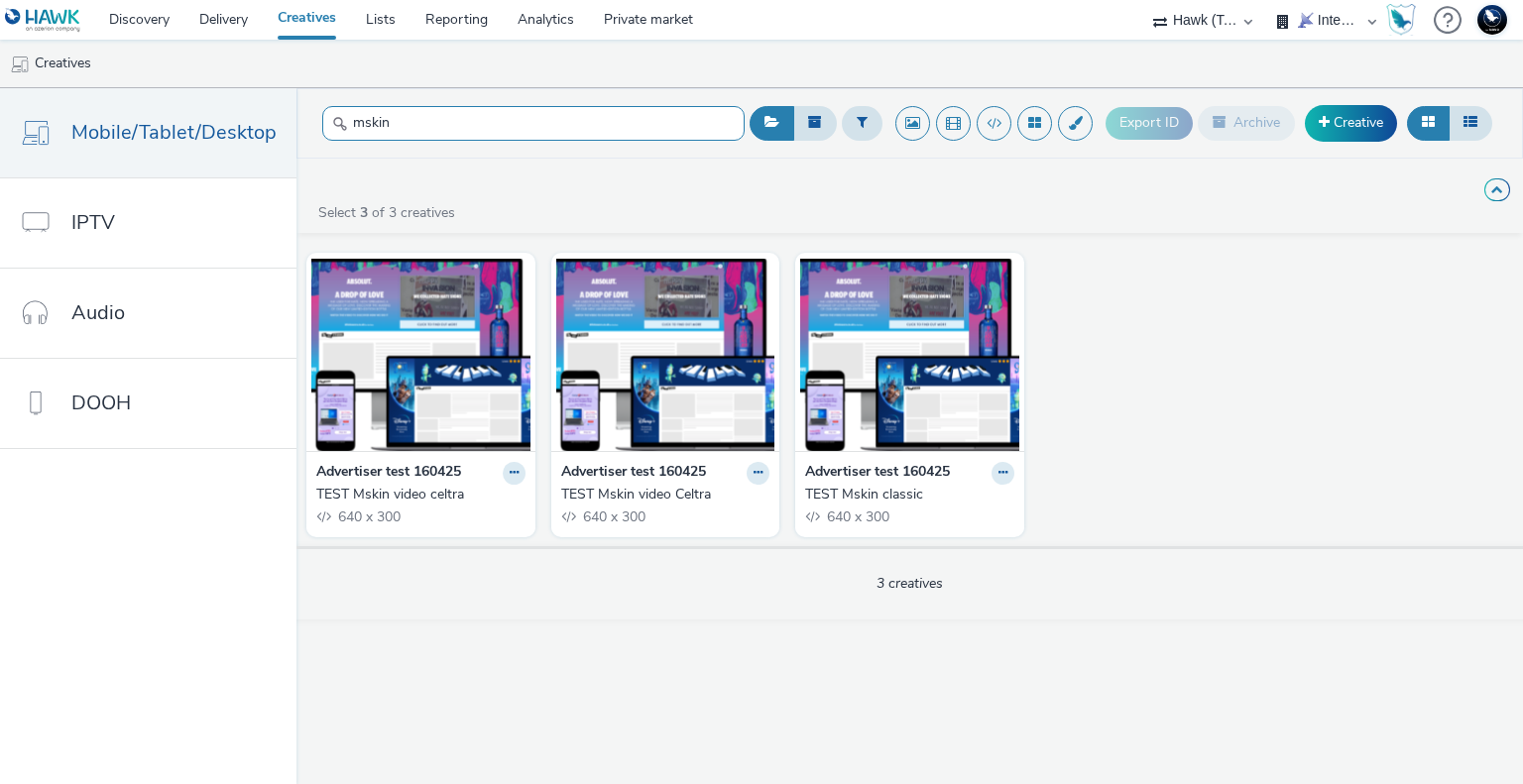 scroll, scrollTop: 0, scrollLeft: 0, axis: both 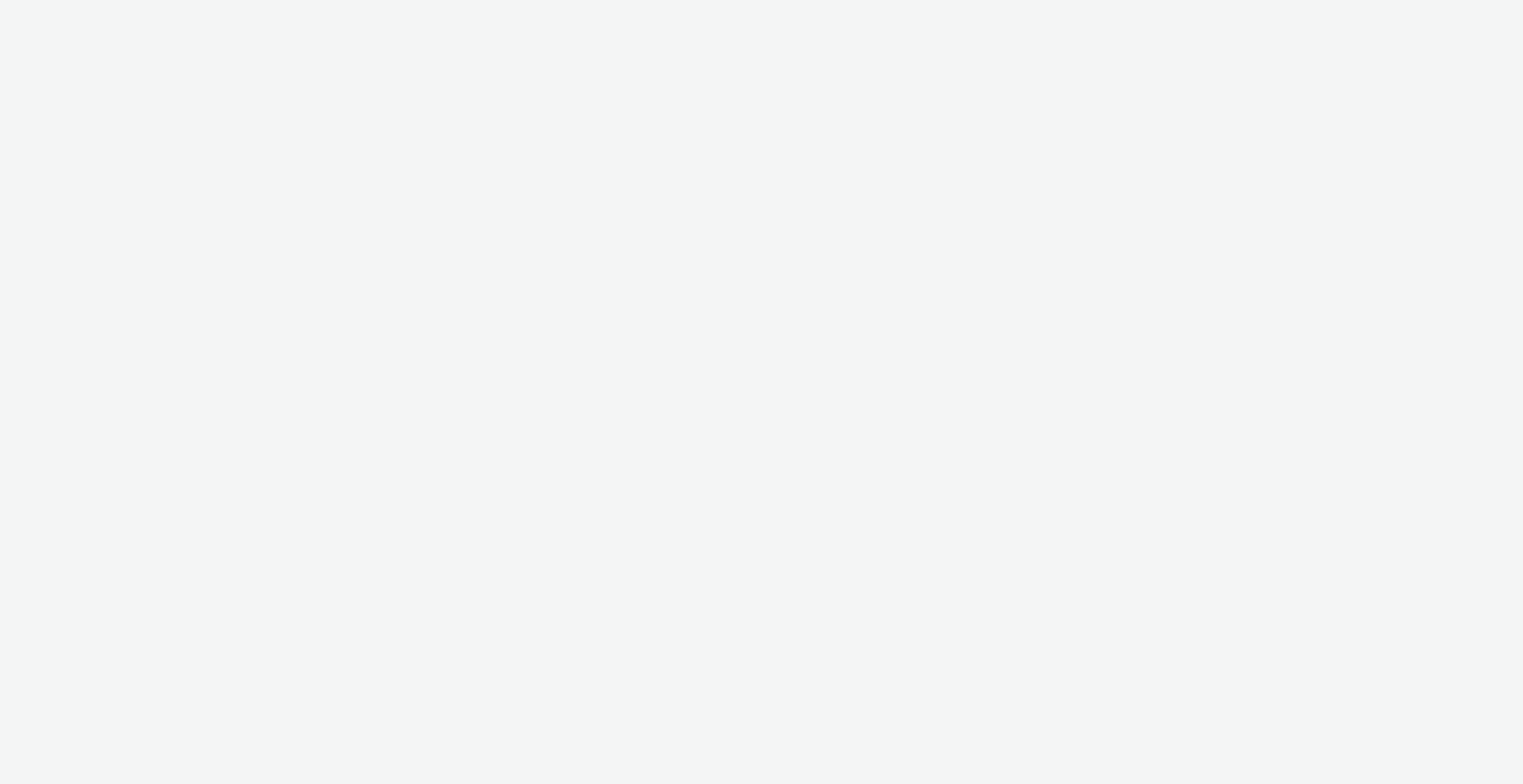 select on "2fc77e36-bb93-4aa3-9dff-dcb08e02eac6" 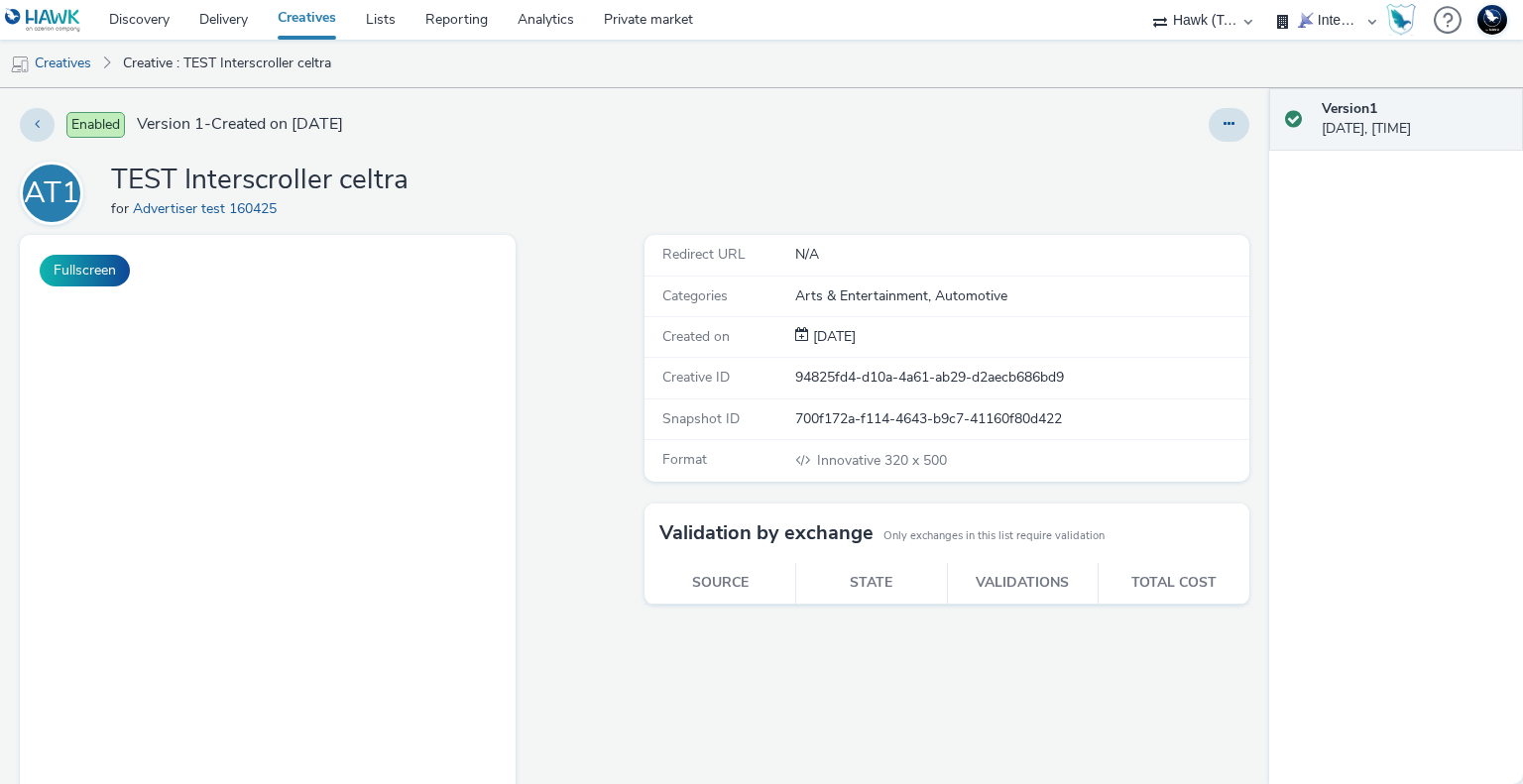 scroll, scrollTop: 0, scrollLeft: 0, axis: both 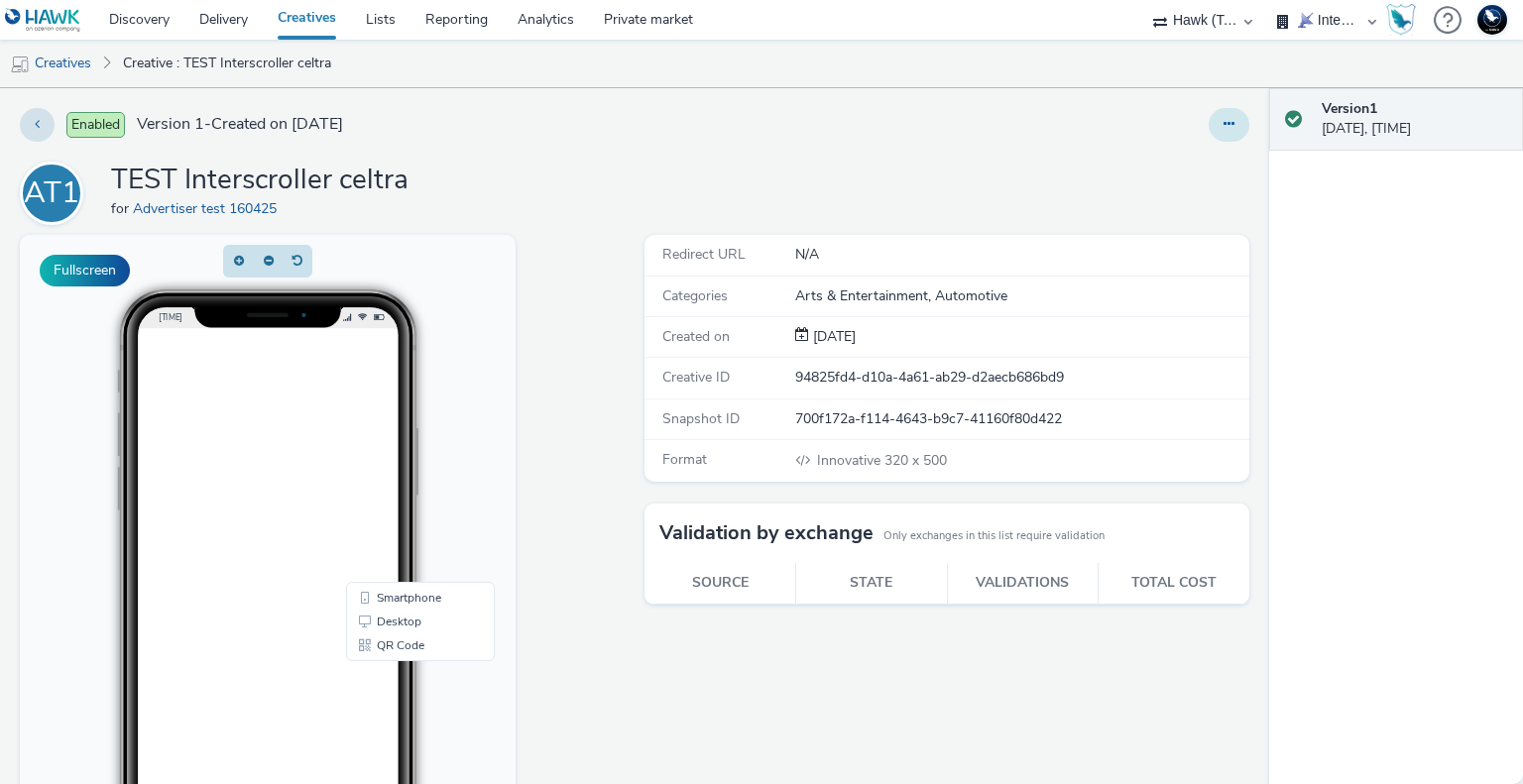 click at bounding box center [1229, 124] 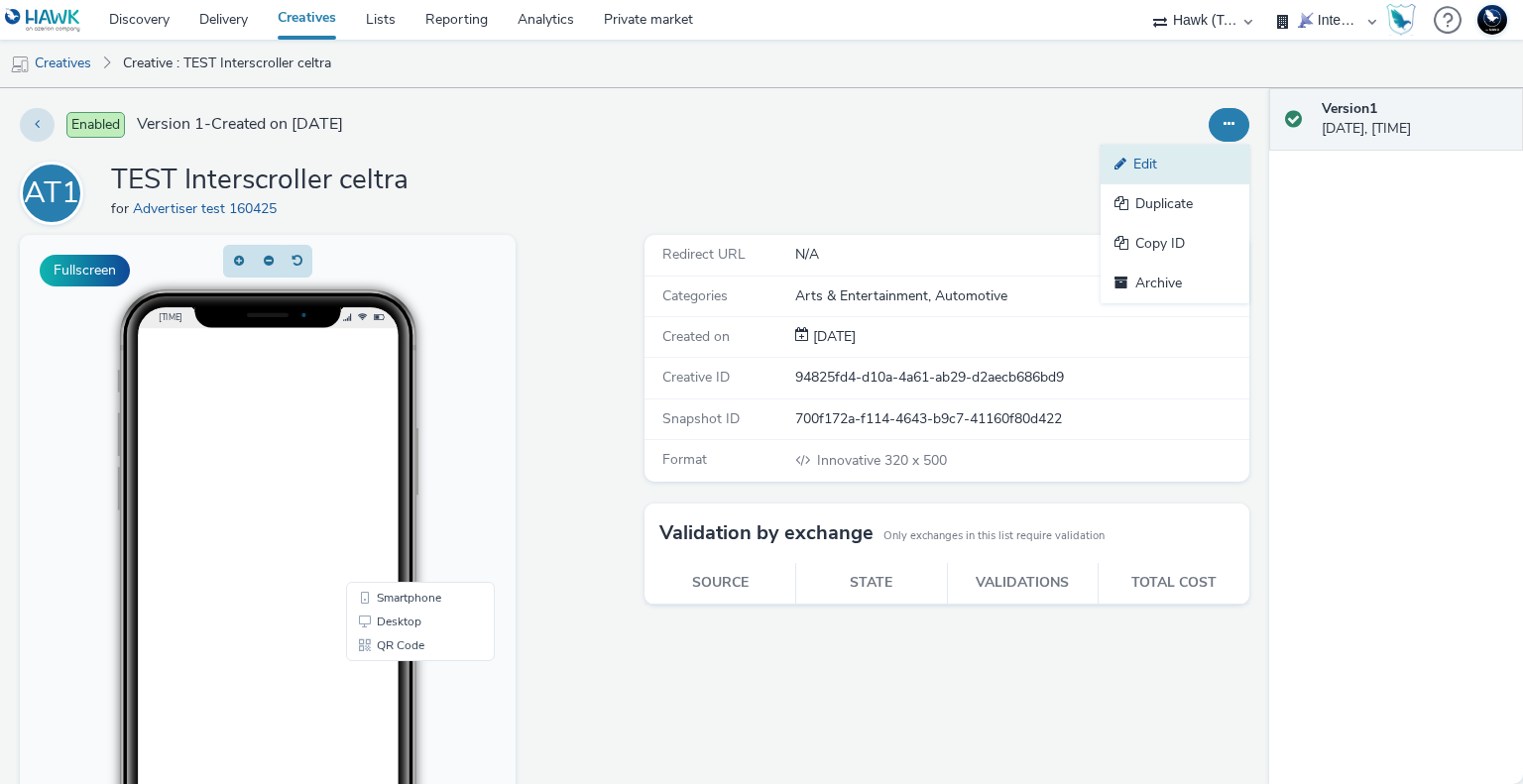 click on "Edit" at bounding box center (1175, 165) 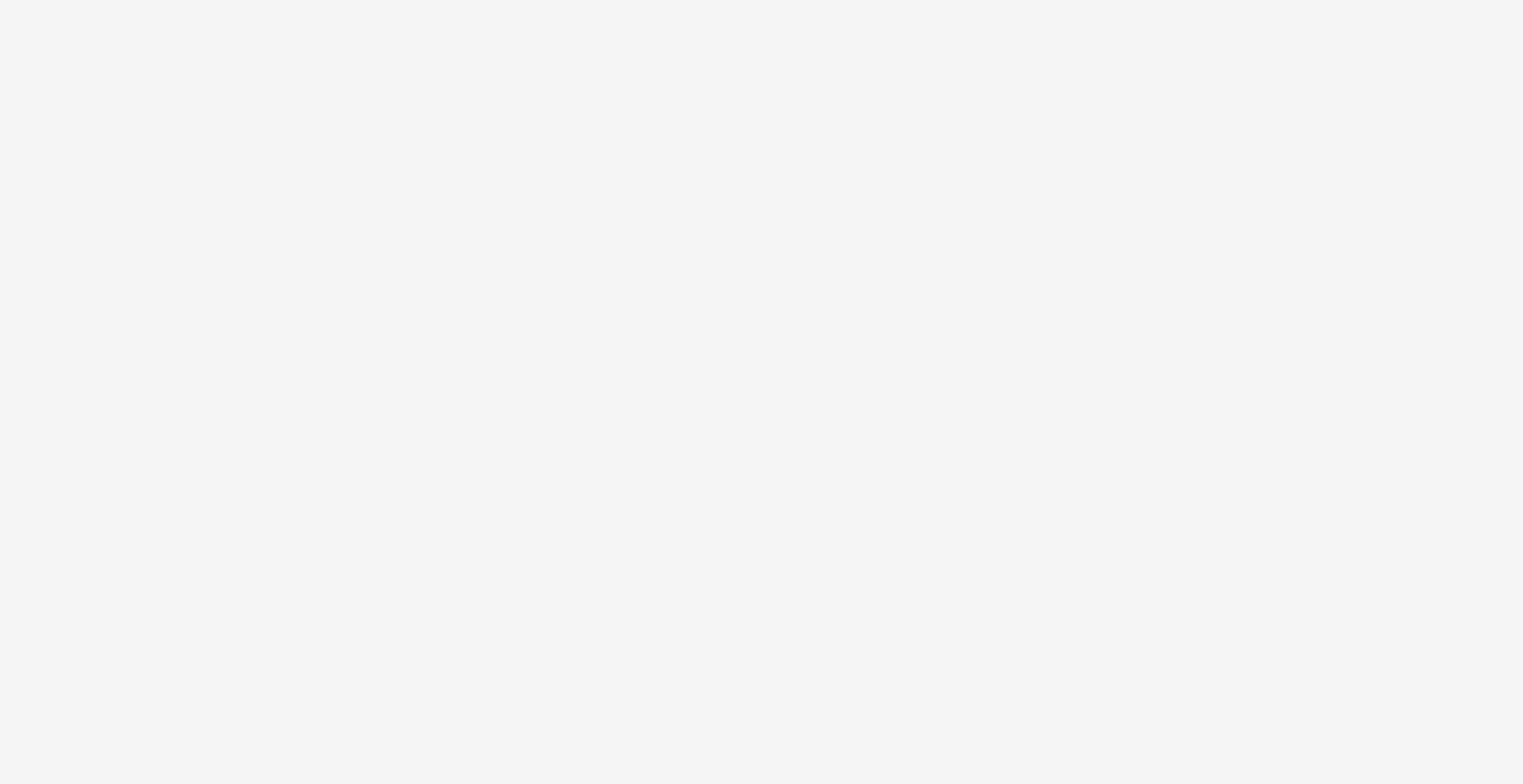 scroll, scrollTop: 0, scrollLeft: 0, axis: both 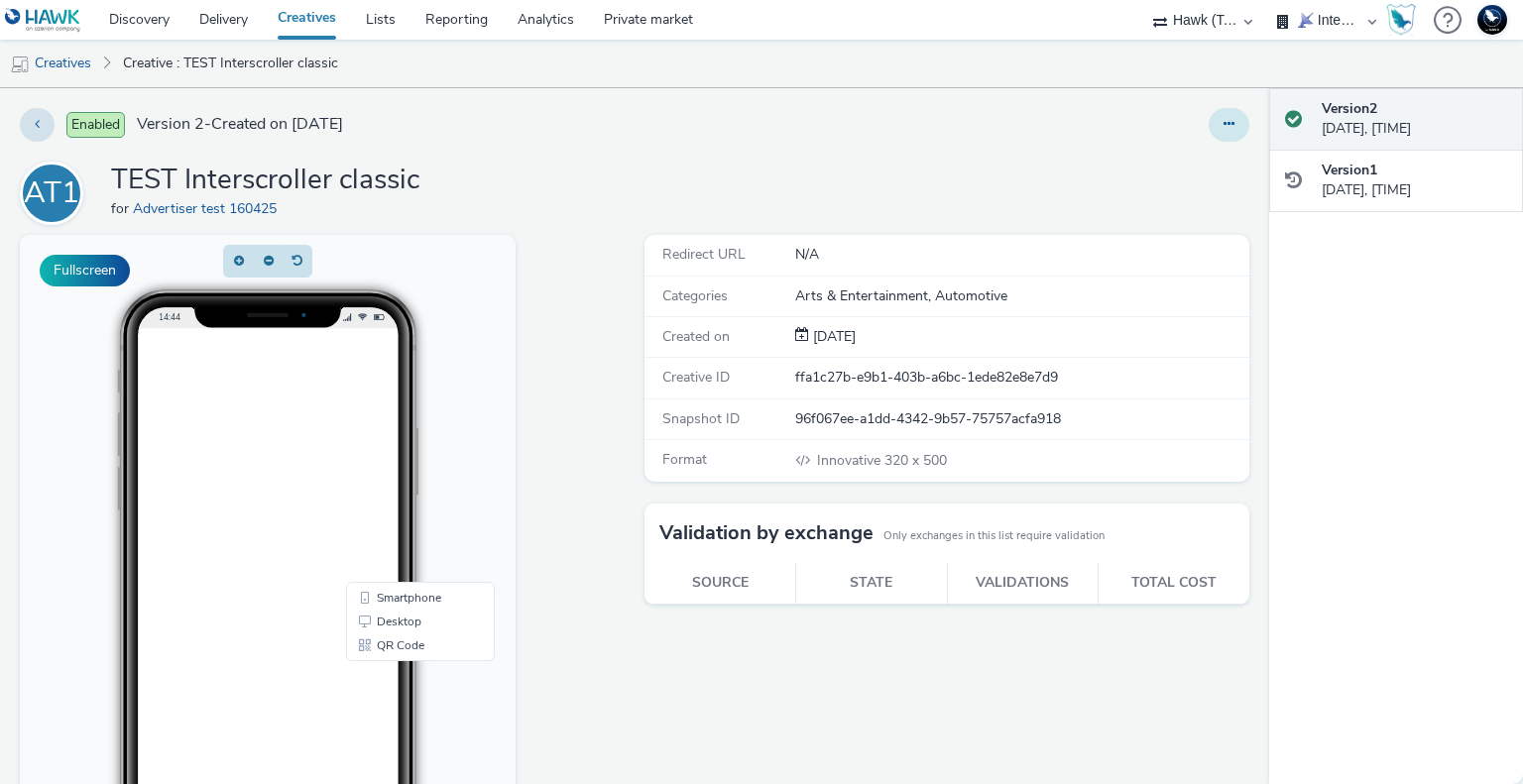 click at bounding box center (1229, 125) 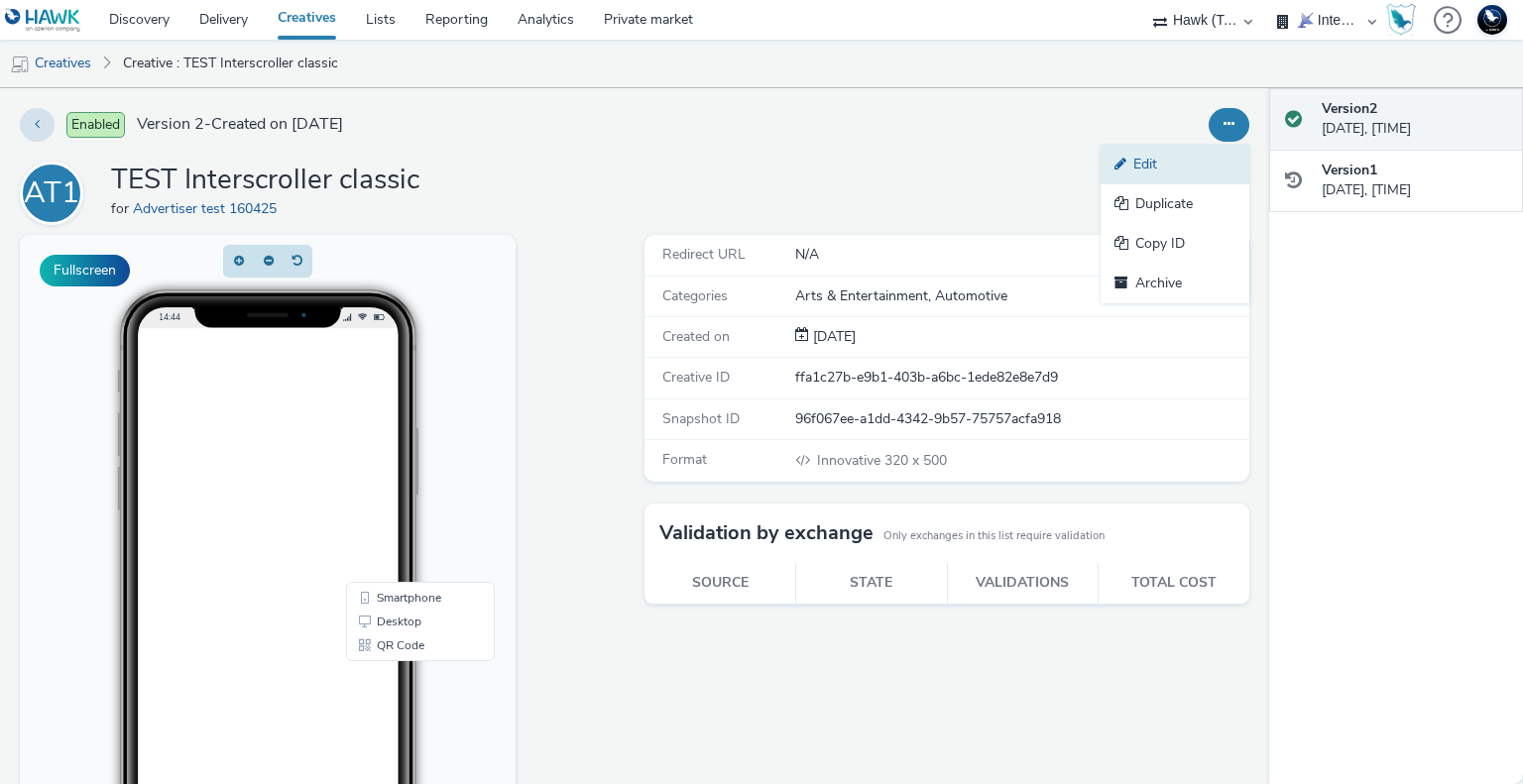 click on "Edit" at bounding box center [1175, 165] 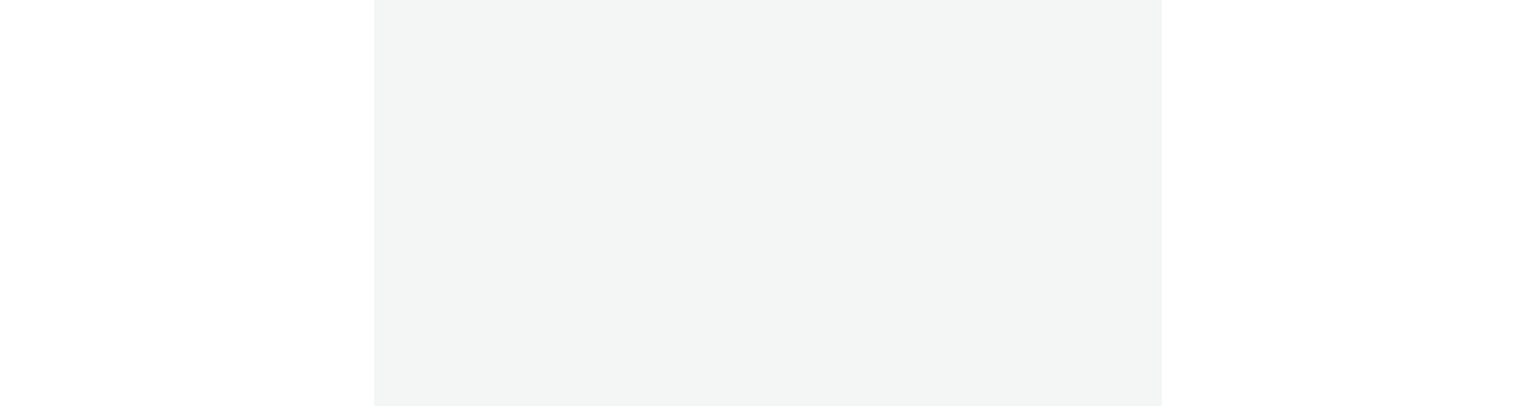 scroll, scrollTop: 0, scrollLeft: 0, axis: both 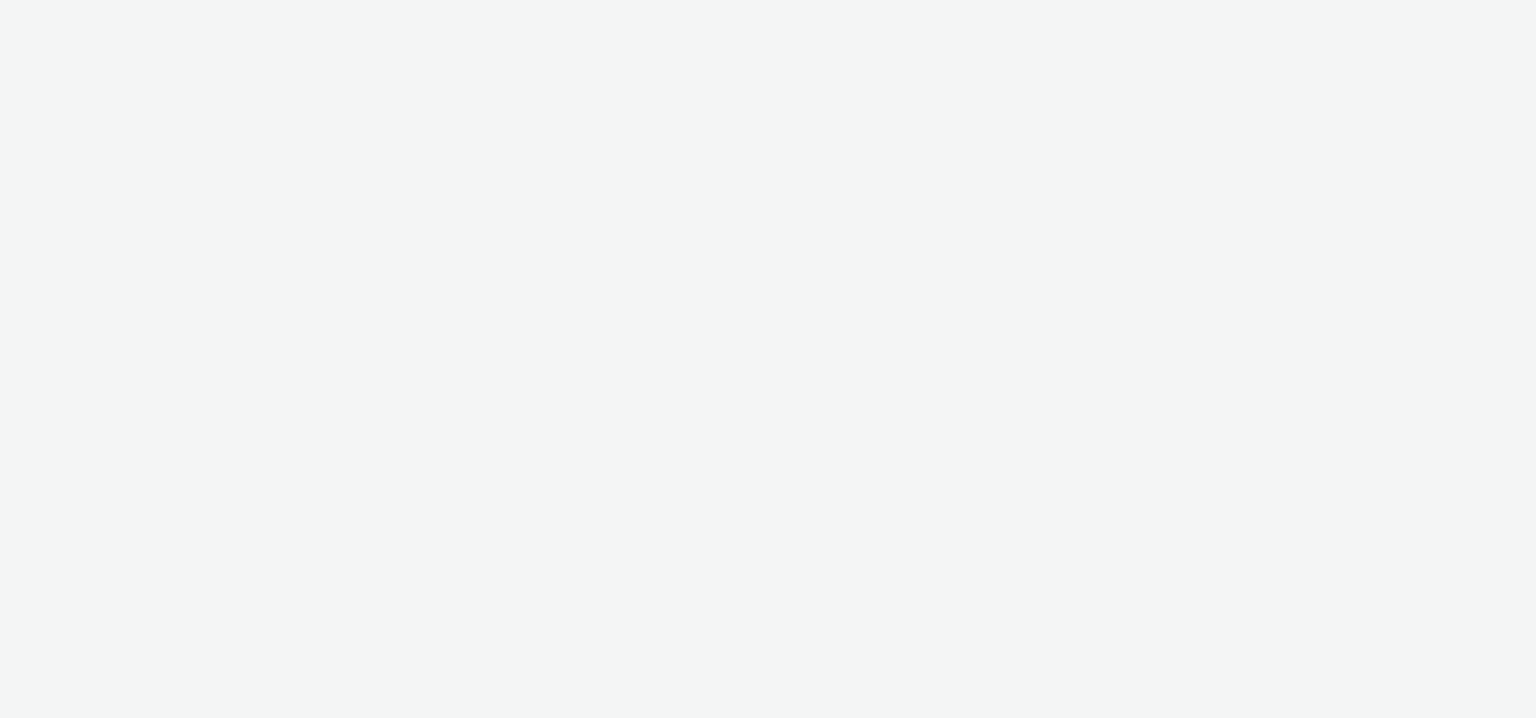 select on "2fc77e36-bb93-4aa3-9dff-dcb08e02eac6" 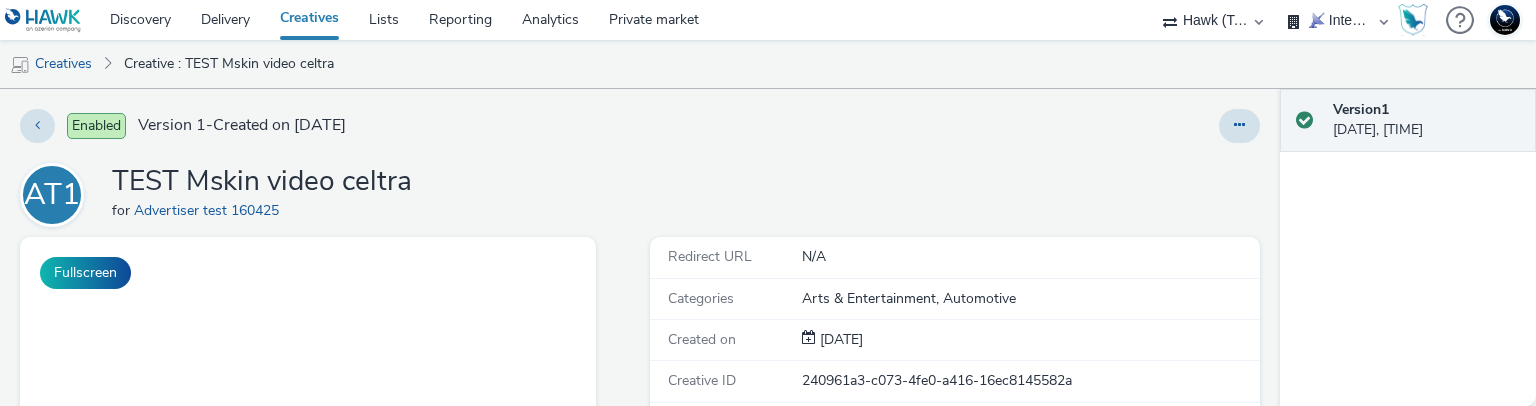 scroll, scrollTop: 0, scrollLeft: 0, axis: both 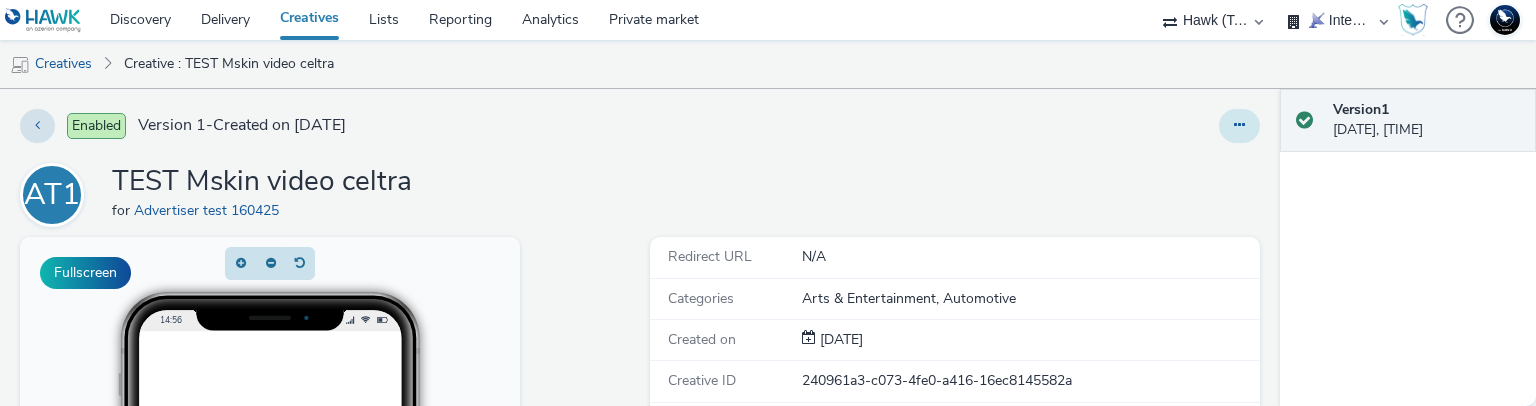 click at bounding box center (1239, 126) 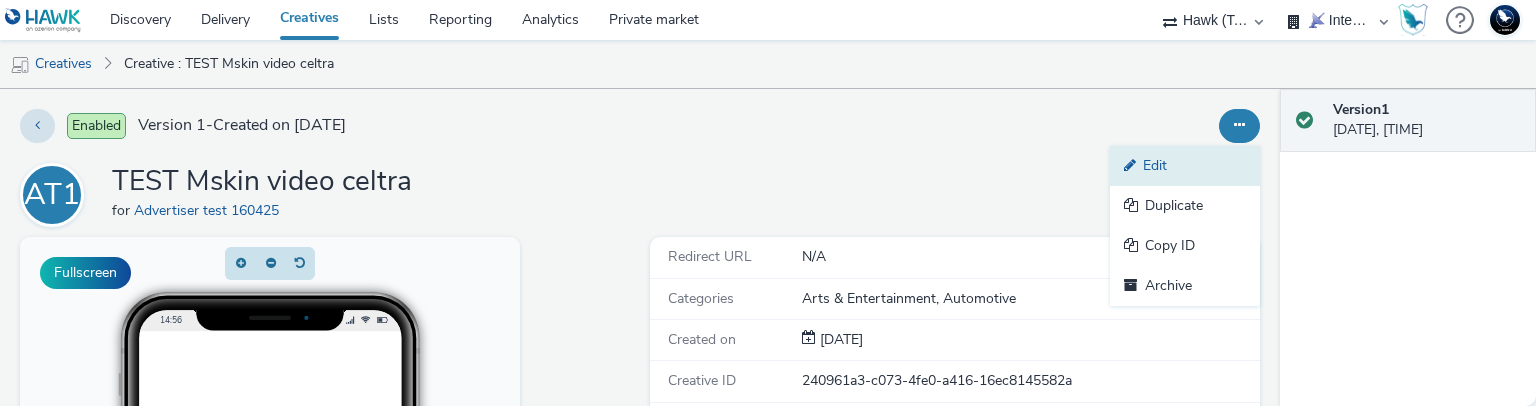 click on "Edit" at bounding box center [1185, 166] 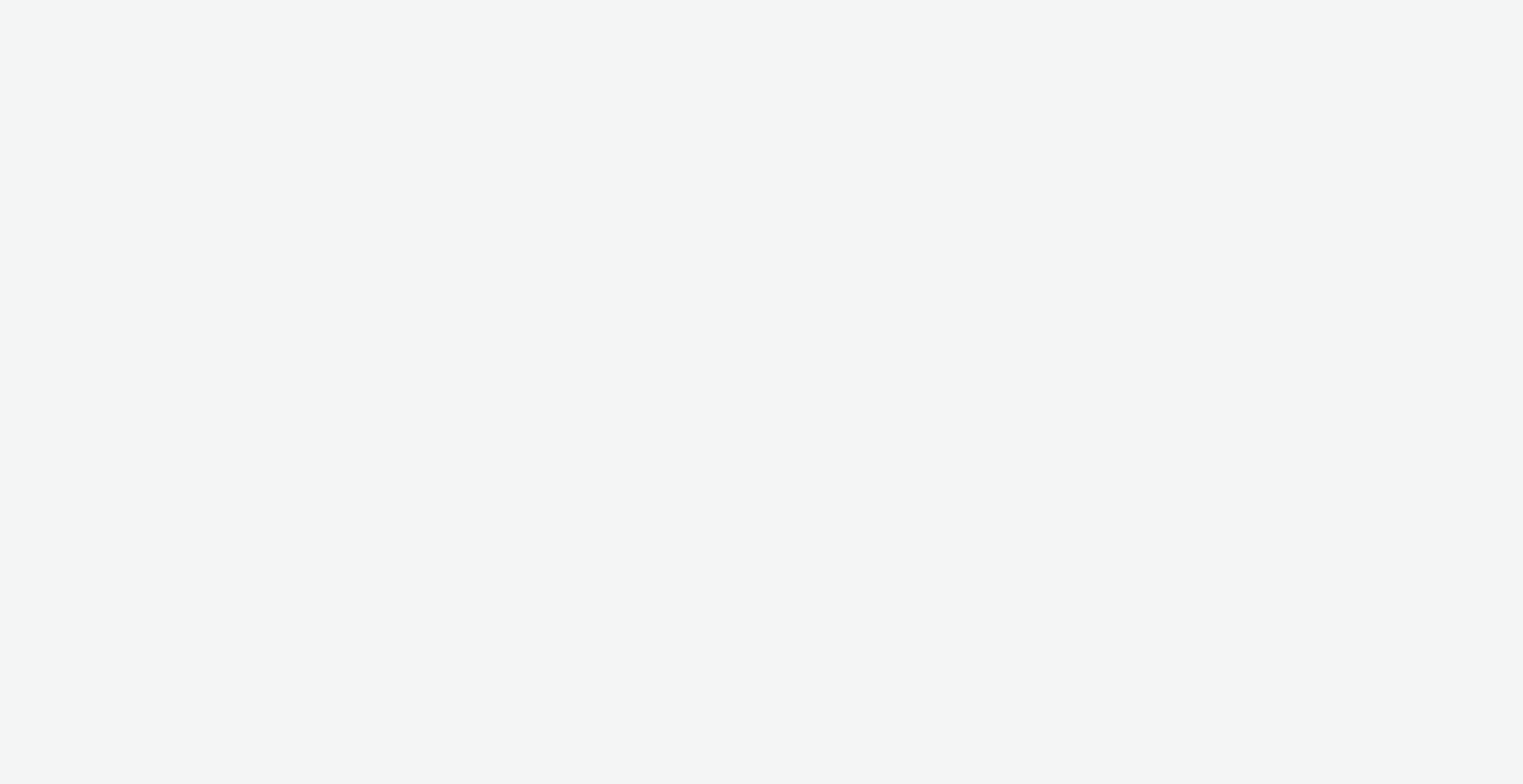 scroll, scrollTop: 0, scrollLeft: 0, axis: both 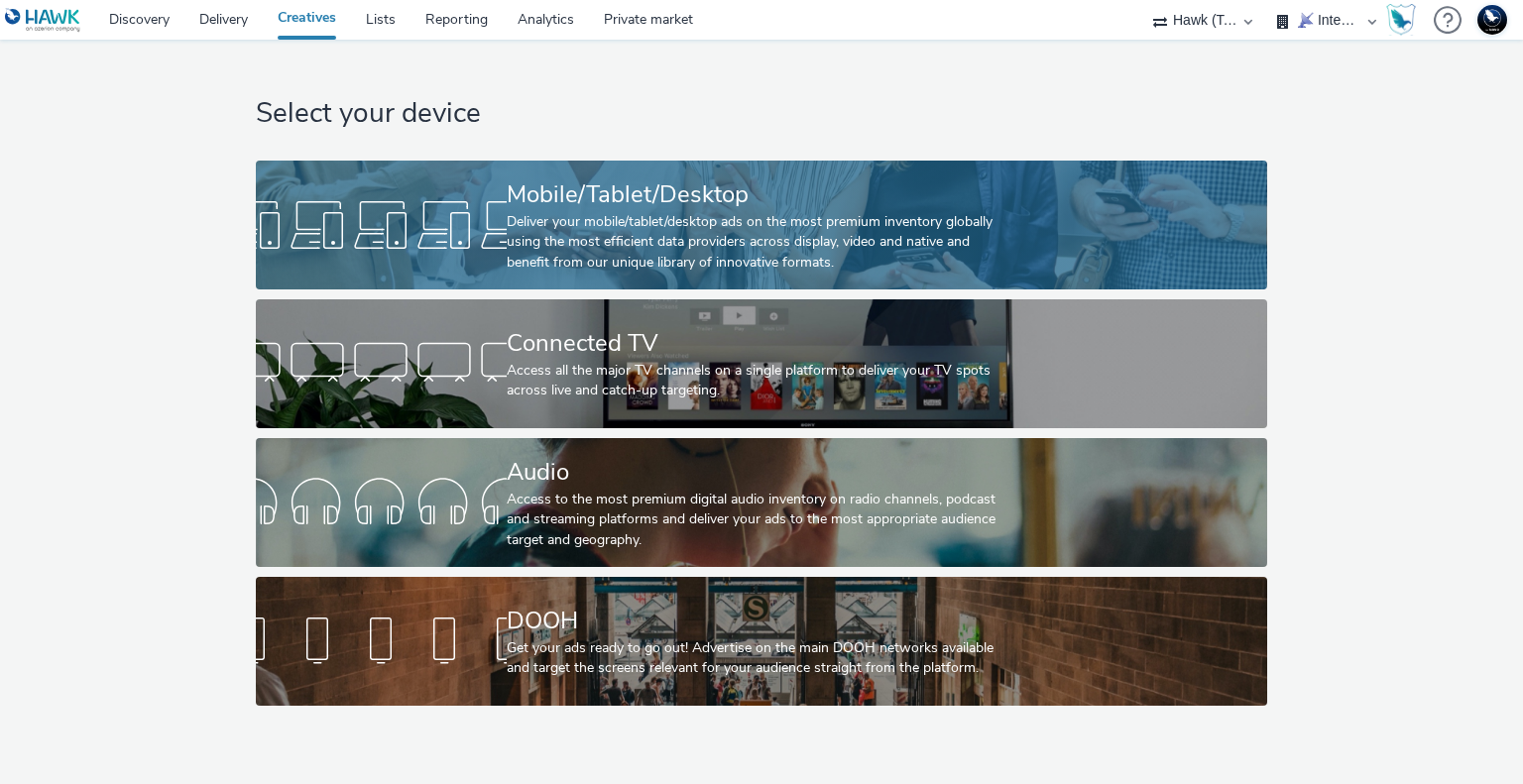 click on "Deliver your mobile/tablet/desktop ads on the most premium inventory globally using the most efficient data providers across display, video and native and benefit from our unique library of innovative formats." at bounding box center (758, 242) 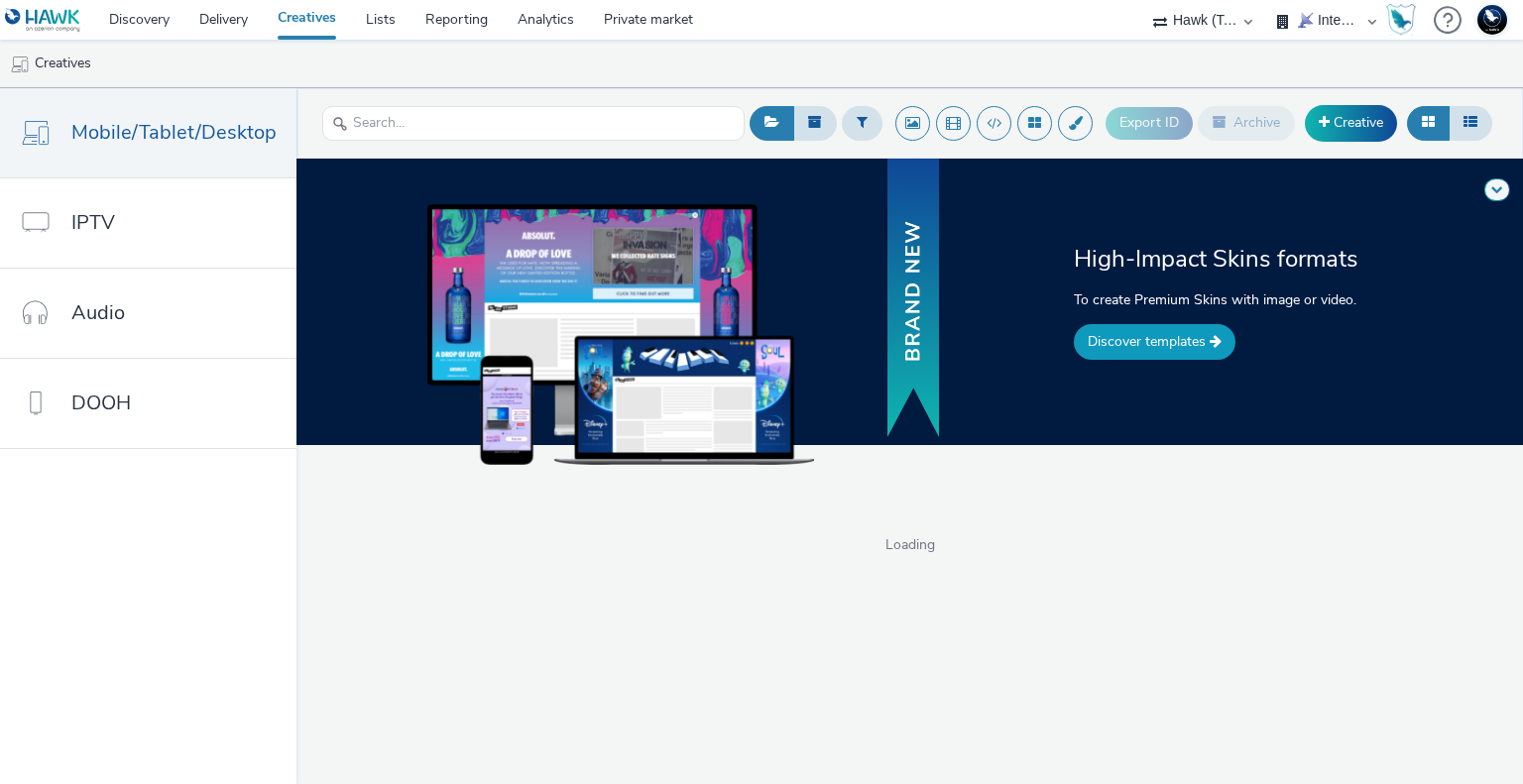 click on "Discover templates" at bounding box center [1154, 342] 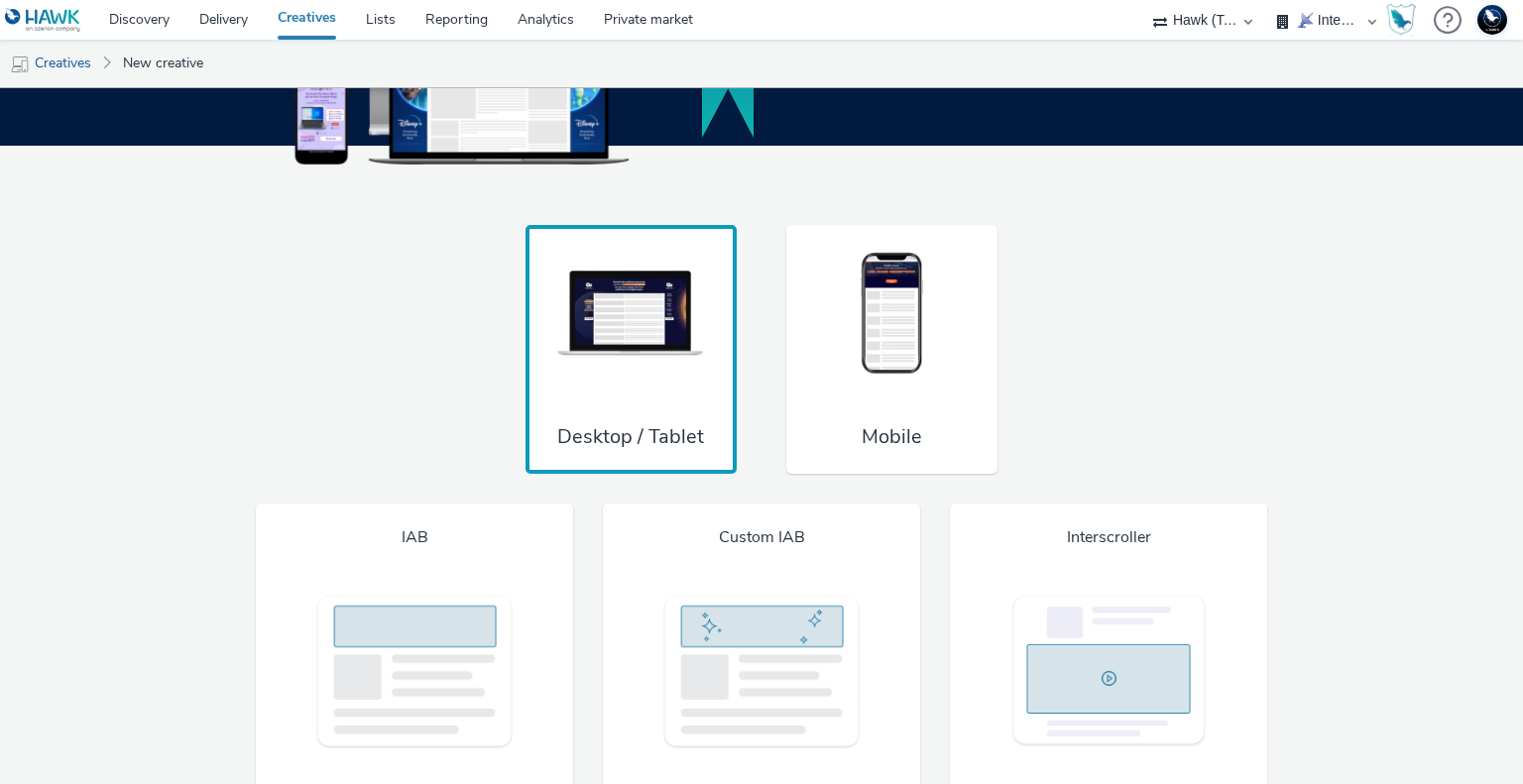 scroll, scrollTop: 1317, scrollLeft: 0, axis: vertical 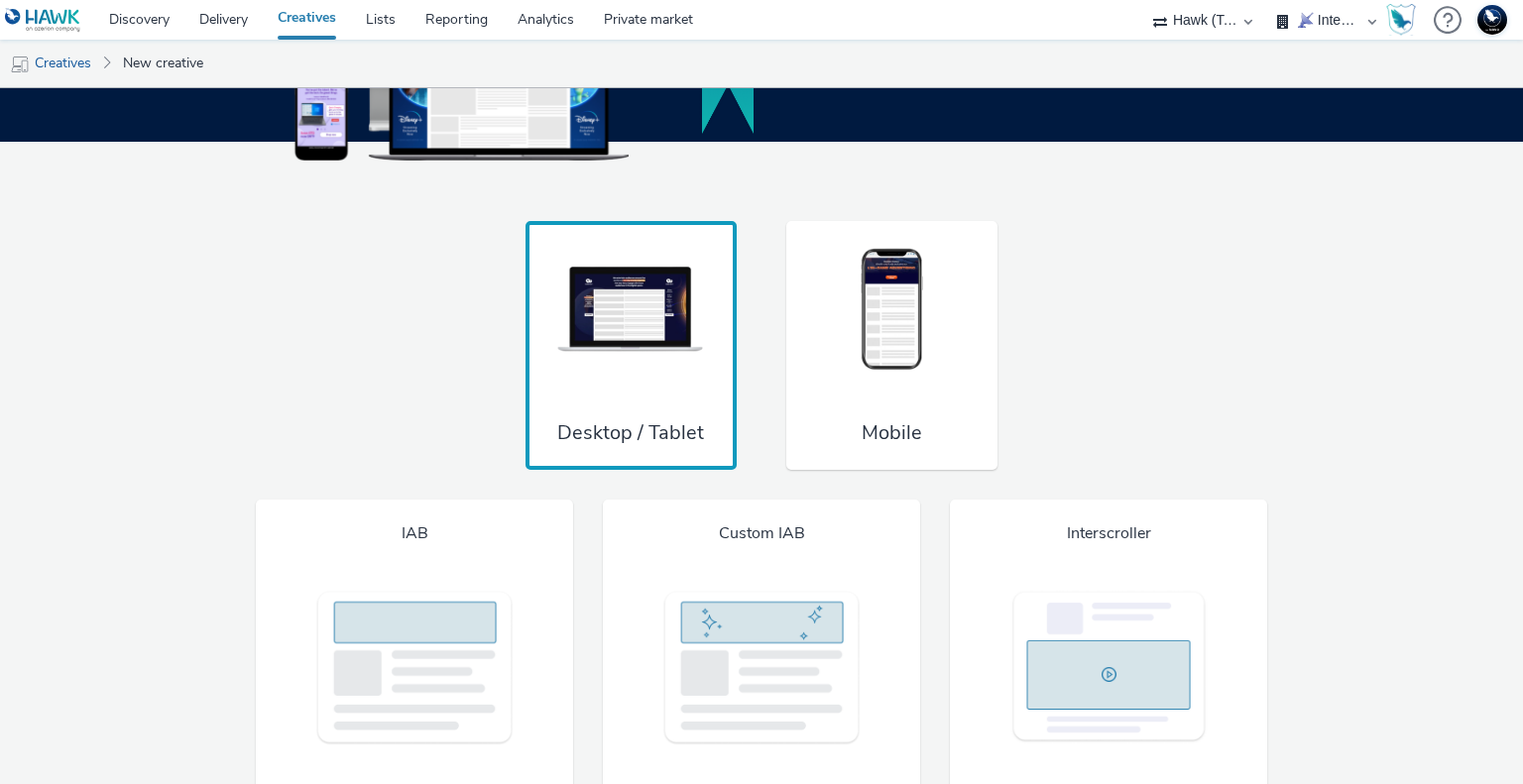 click on "Desktop / Tablet Mobile" at bounding box center (762, 346) 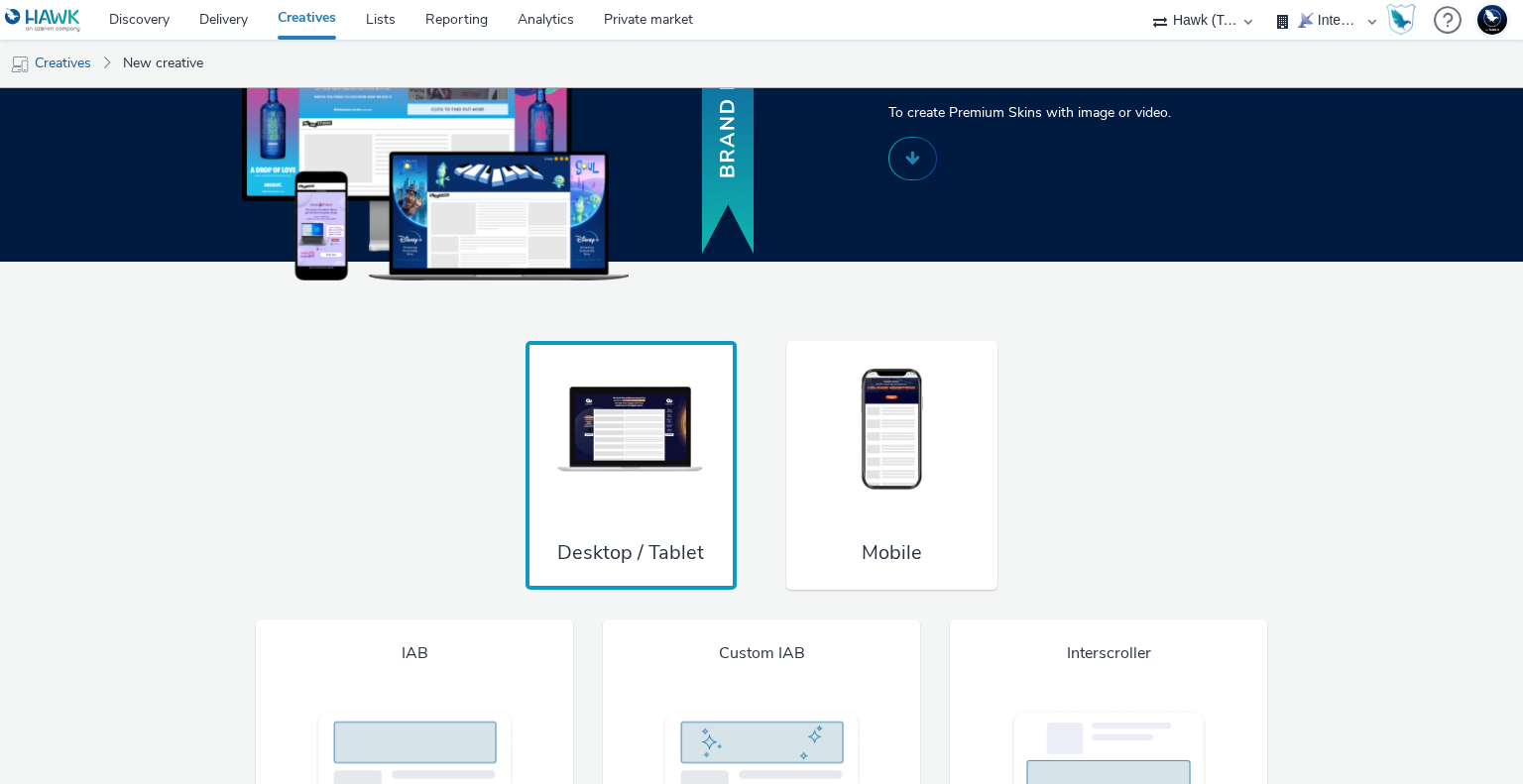 scroll, scrollTop: 1416, scrollLeft: 0, axis: vertical 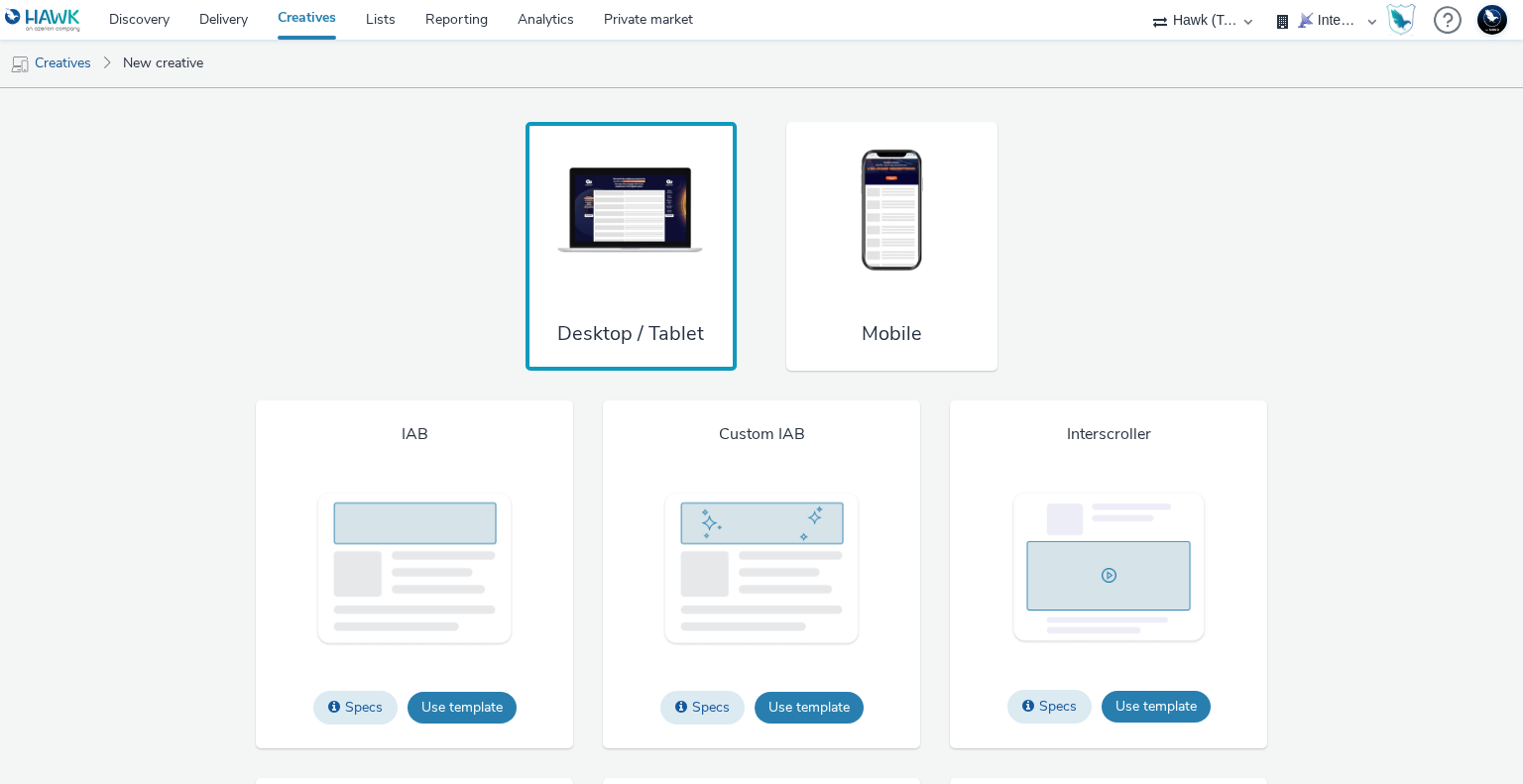 click on "Mobile" at bounding box center (891, 247) 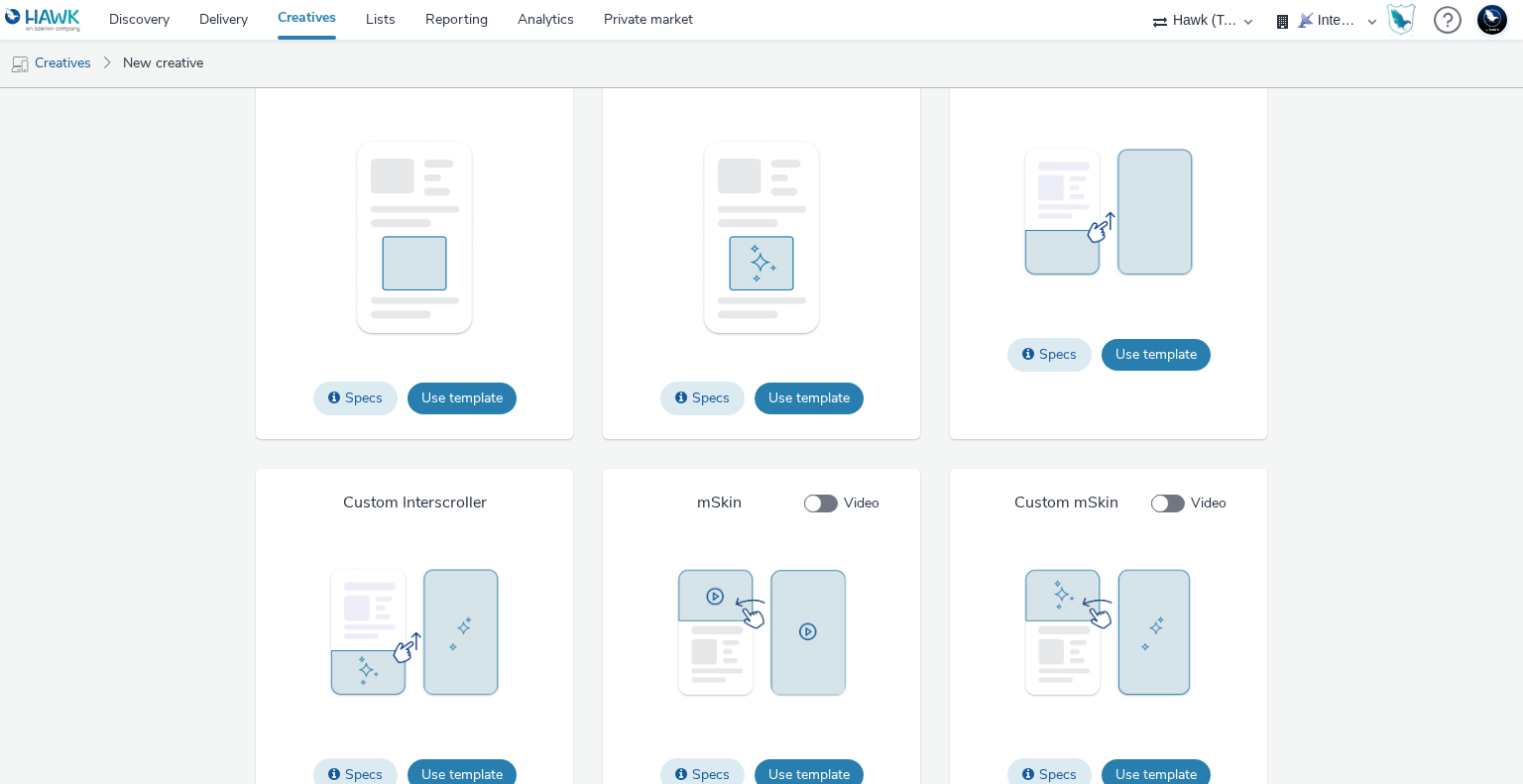scroll, scrollTop: 1797, scrollLeft: 0, axis: vertical 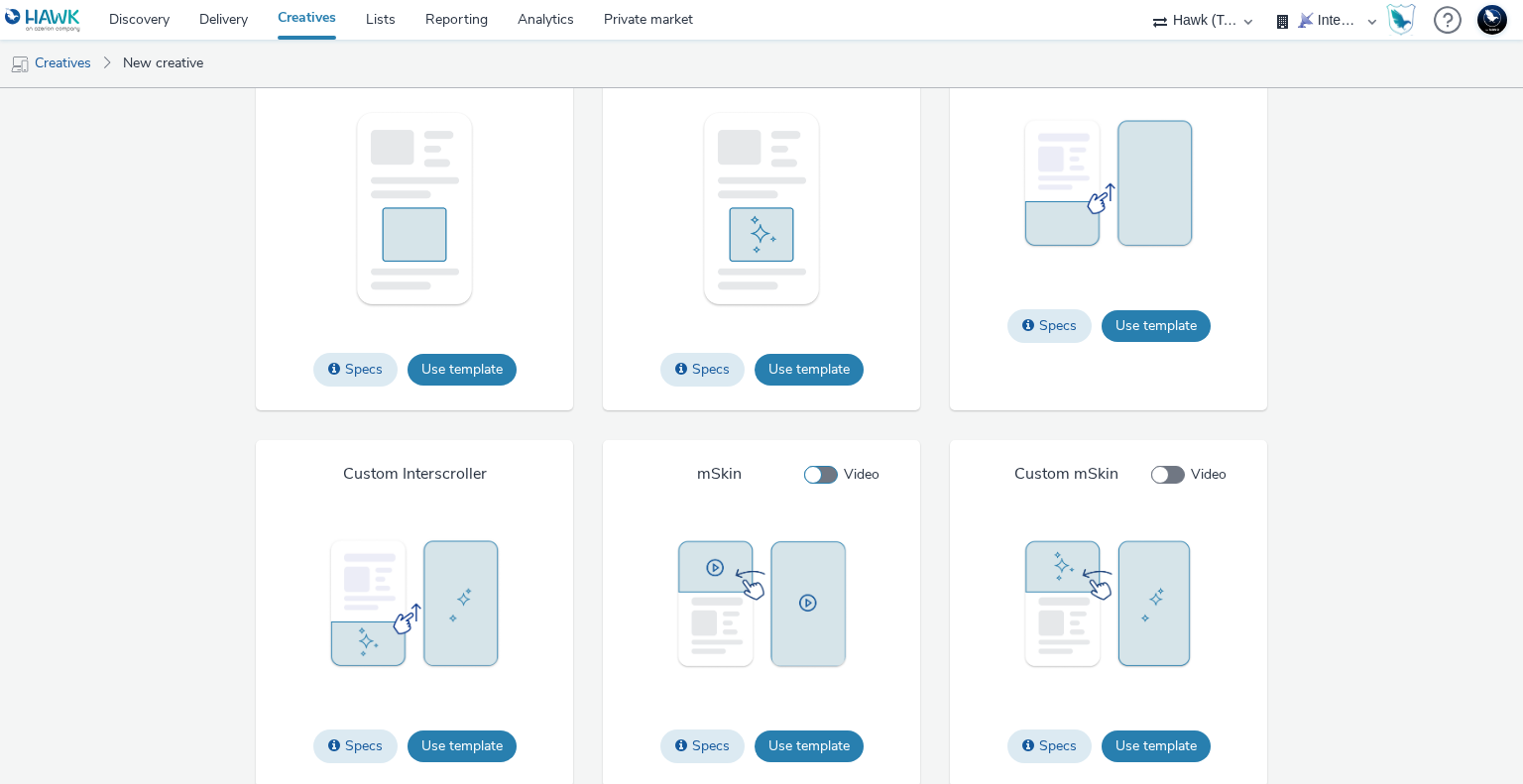 click on "Video" at bounding box center (847, 475) 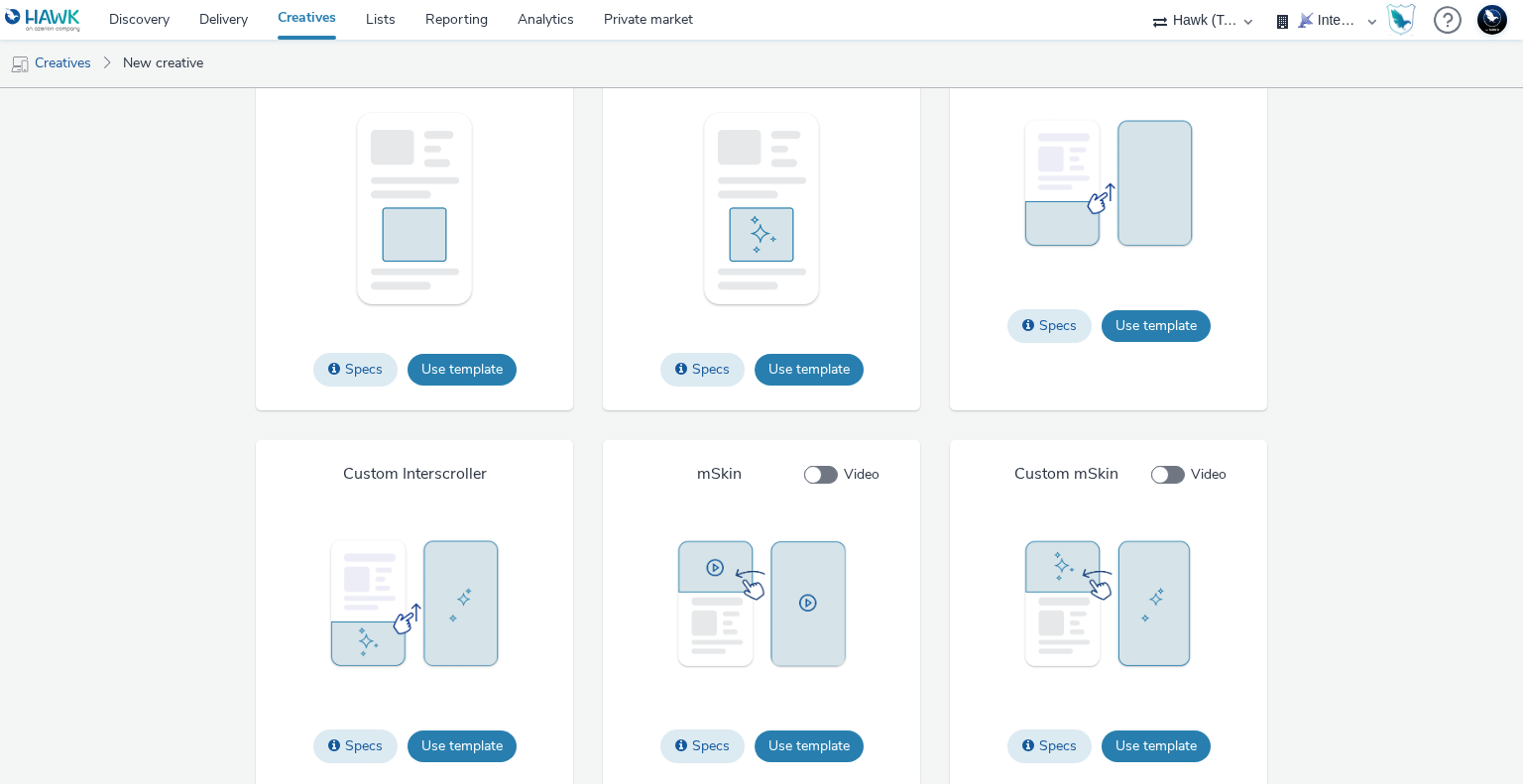 click on "Video" at bounding box center (810, 474) 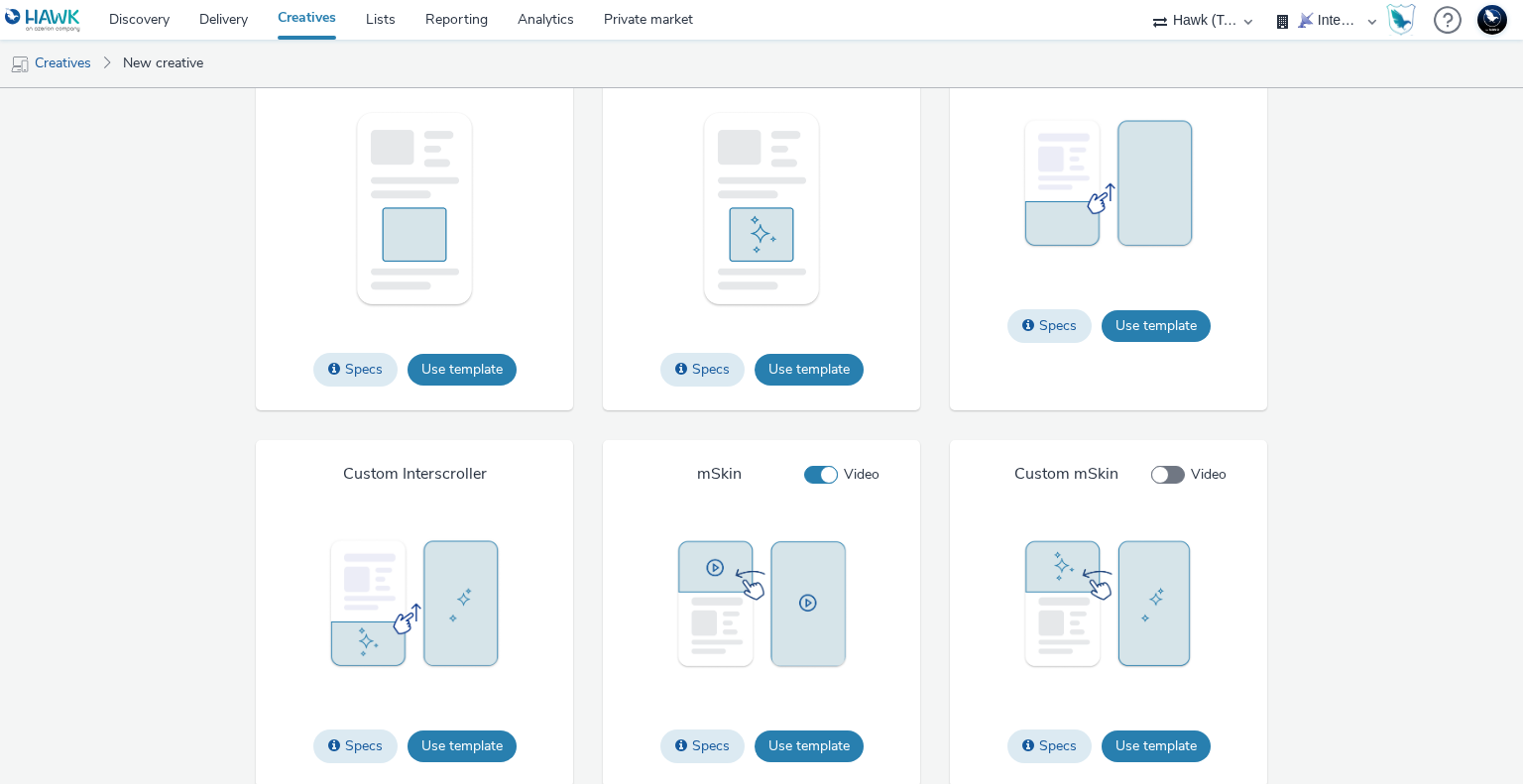 checkbox on "true" 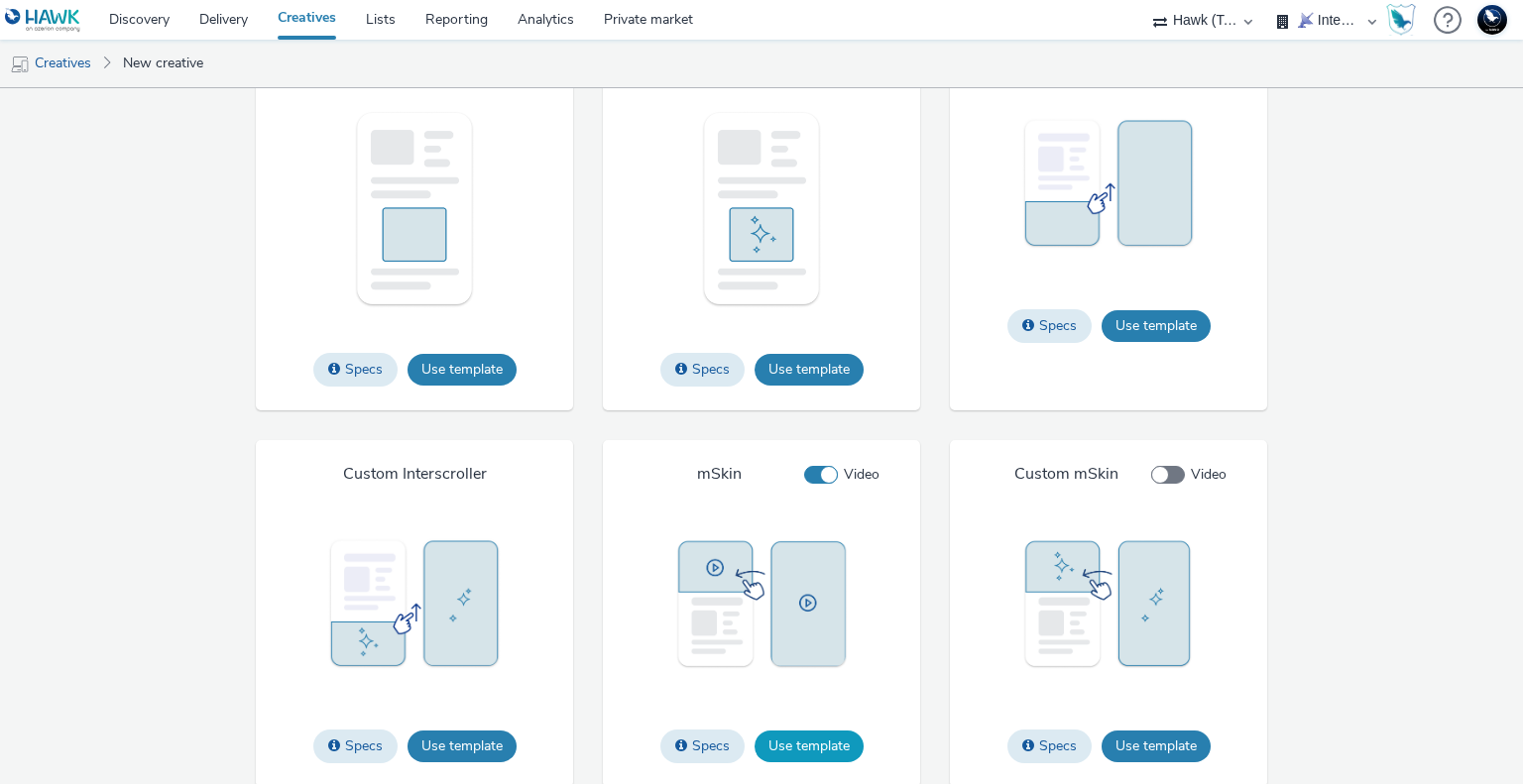 click on "Use template" at bounding box center (809, 746) 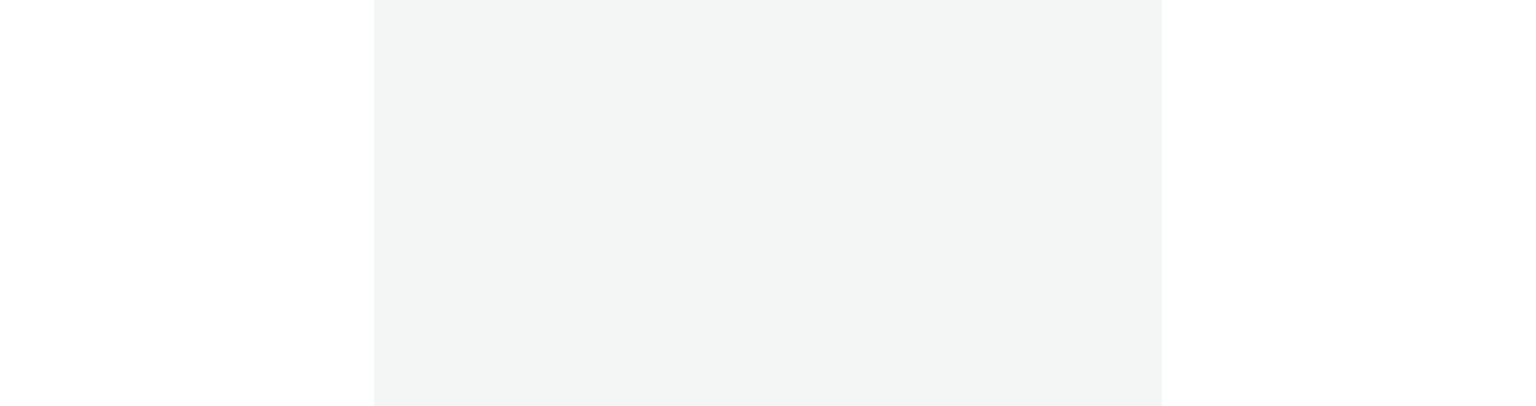 scroll, scrollTop: 0, scrollLeft: 0, axis: both 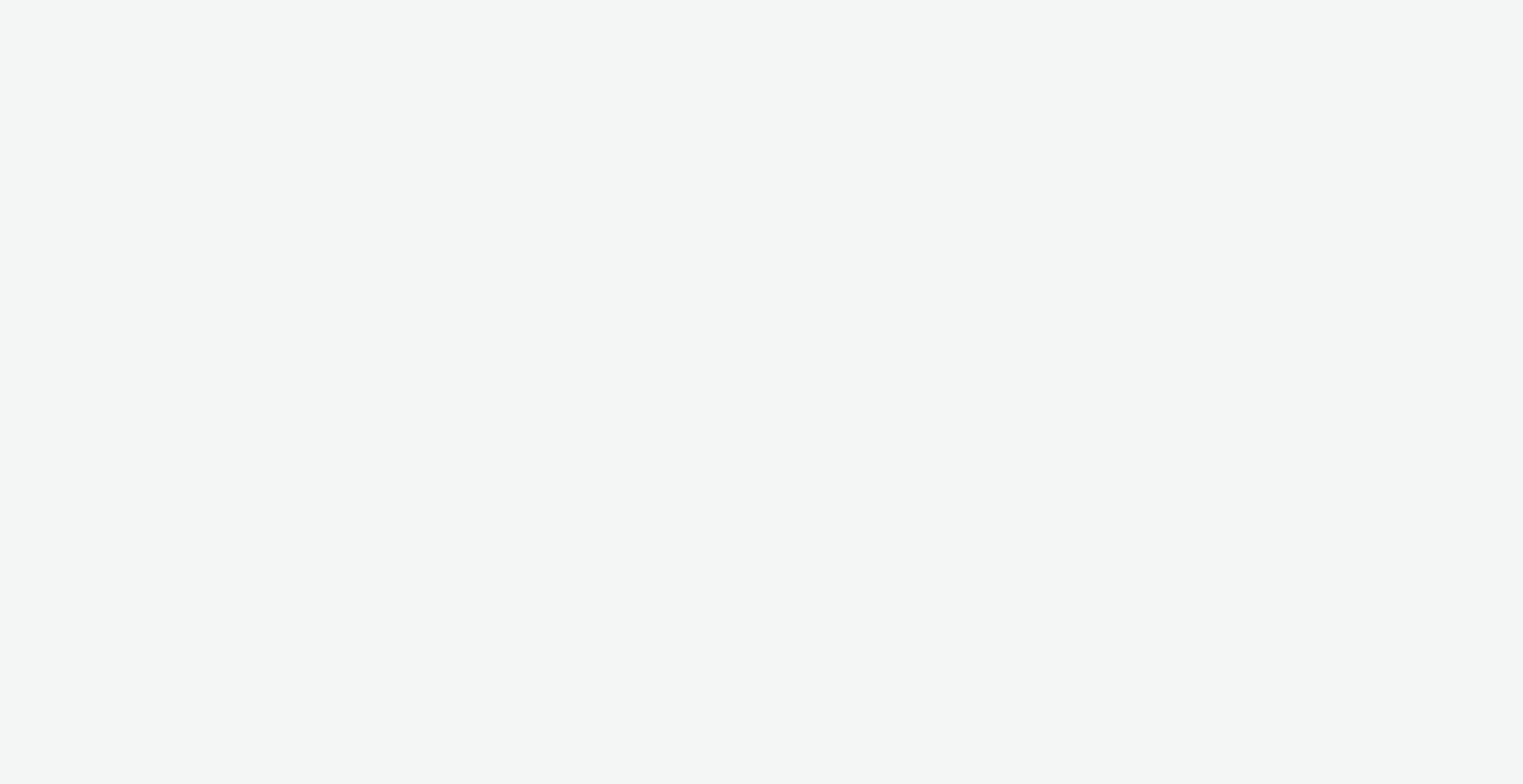 select on "2fc77e36-bb93-4aa3-9dff-dcb08e02eac6" 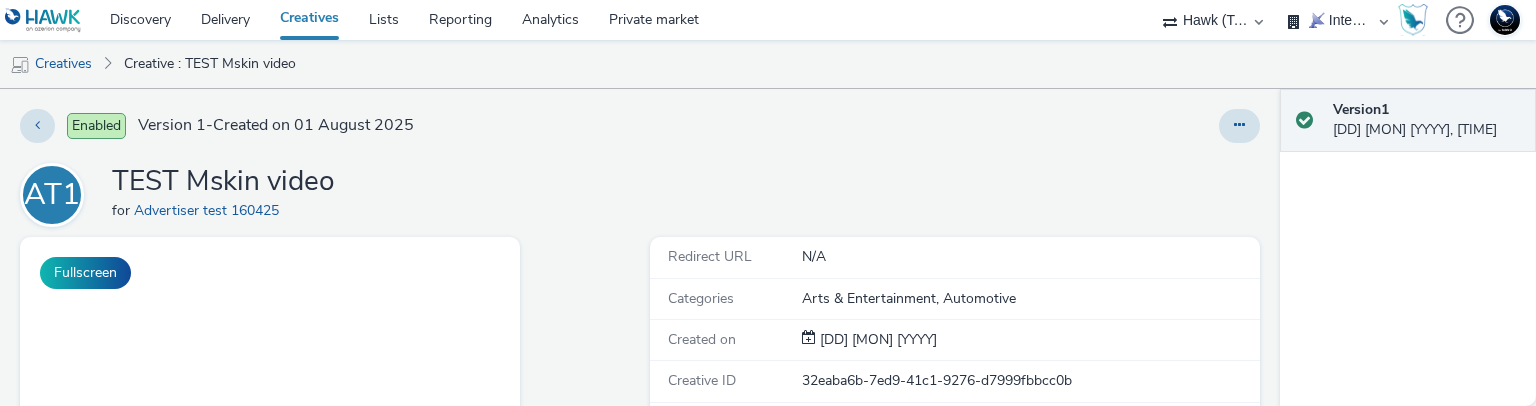 scroll, scrollTop: 0, scrollLeft: 0, axis: both 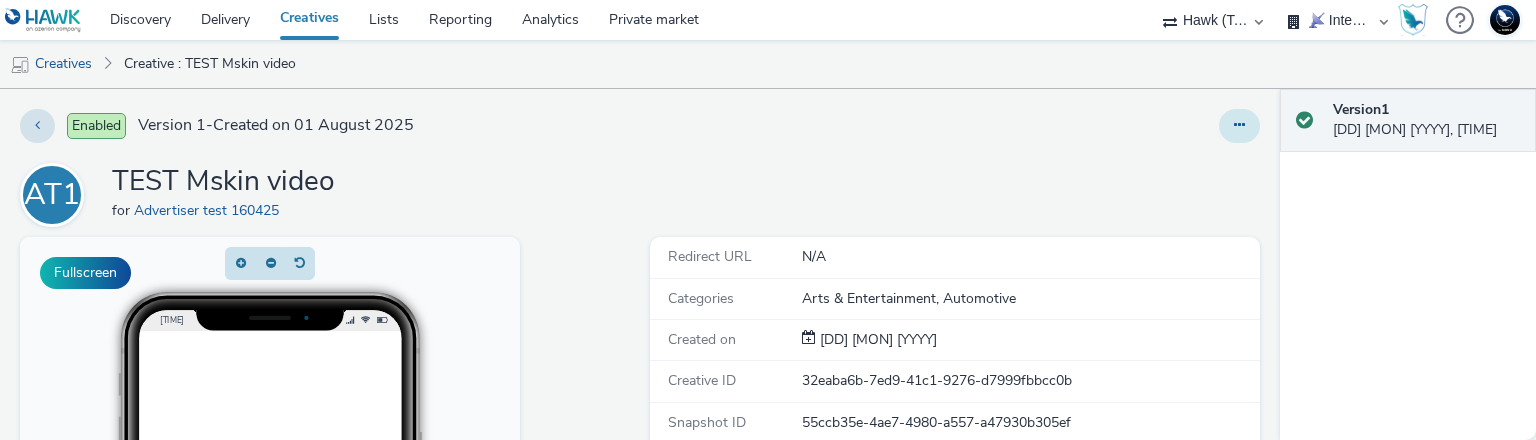 click at bounding box center [1239, 125] 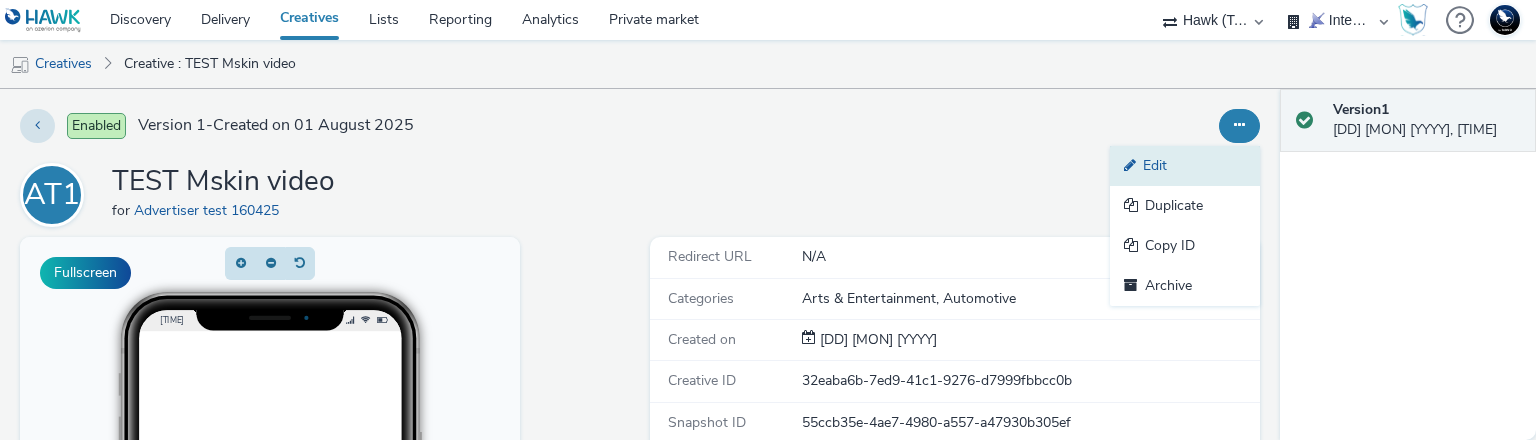 click on "Edit" at bounding box center [1185, 166] 